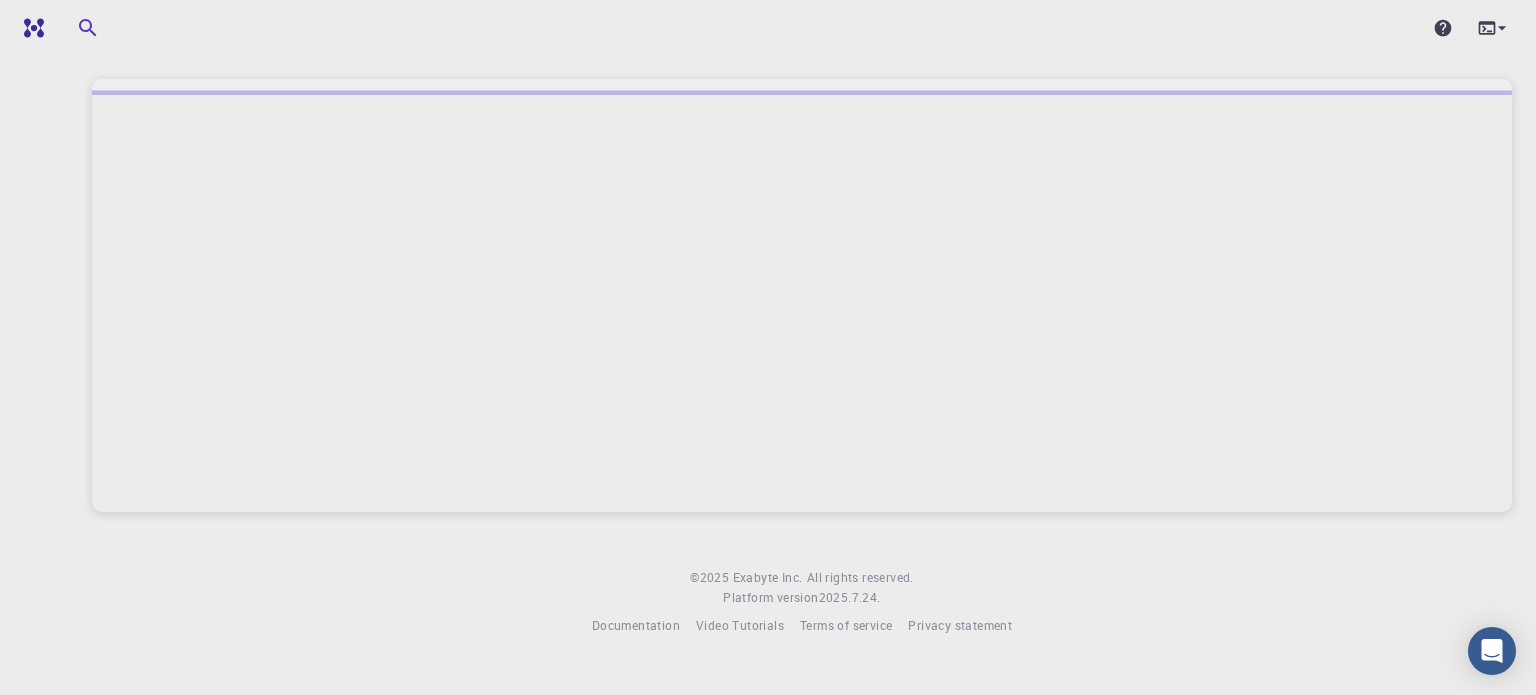 scroll, scrollTop: 0, scrollLeft: 0, axis: both 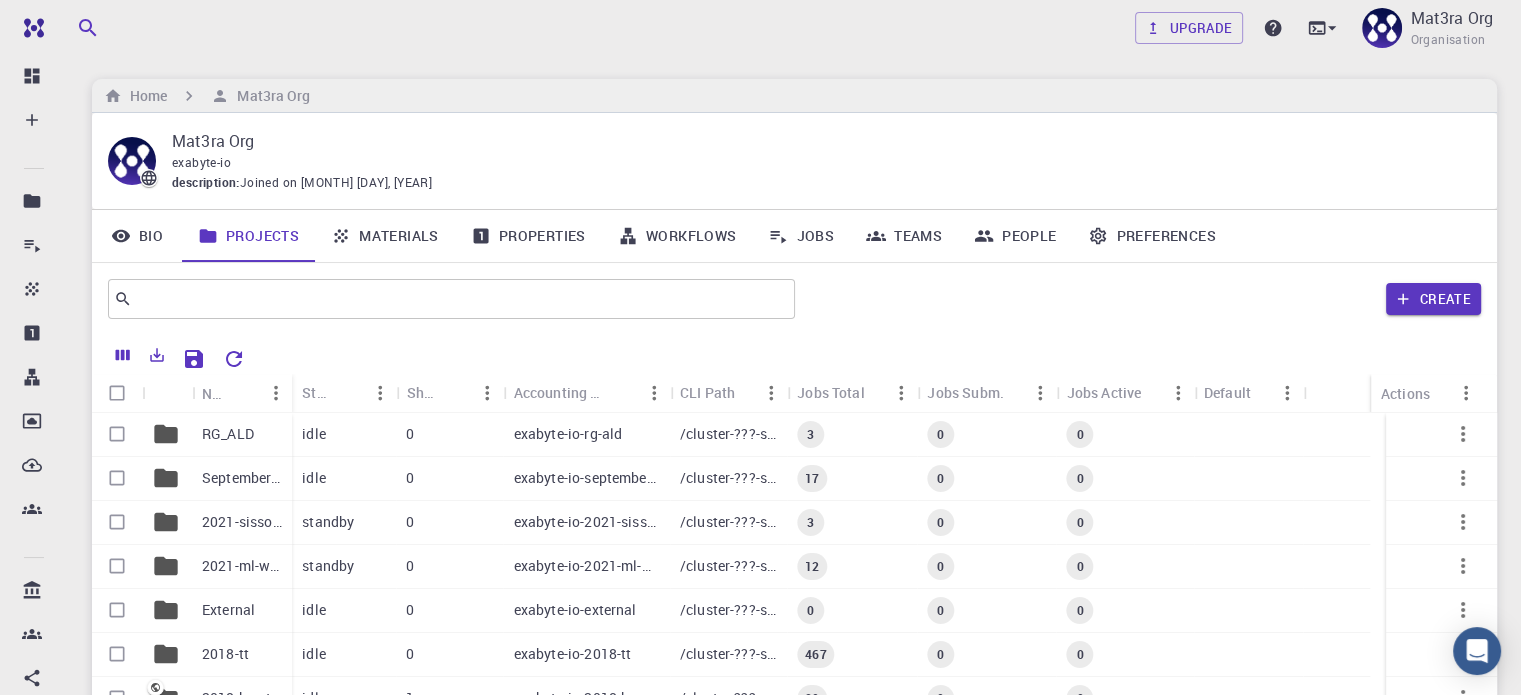 click on "Jobs" at bounding box center (801, 236) 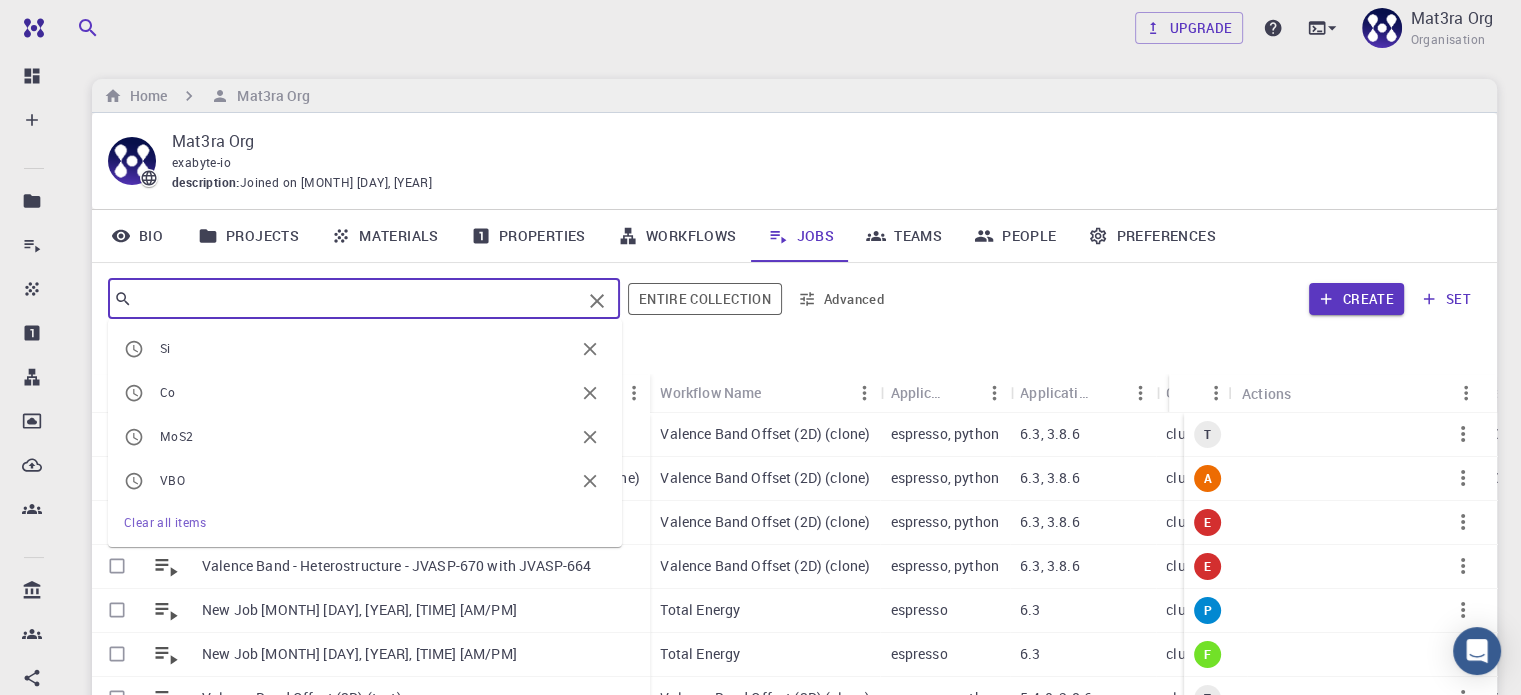click at bounding box center (356, 299) 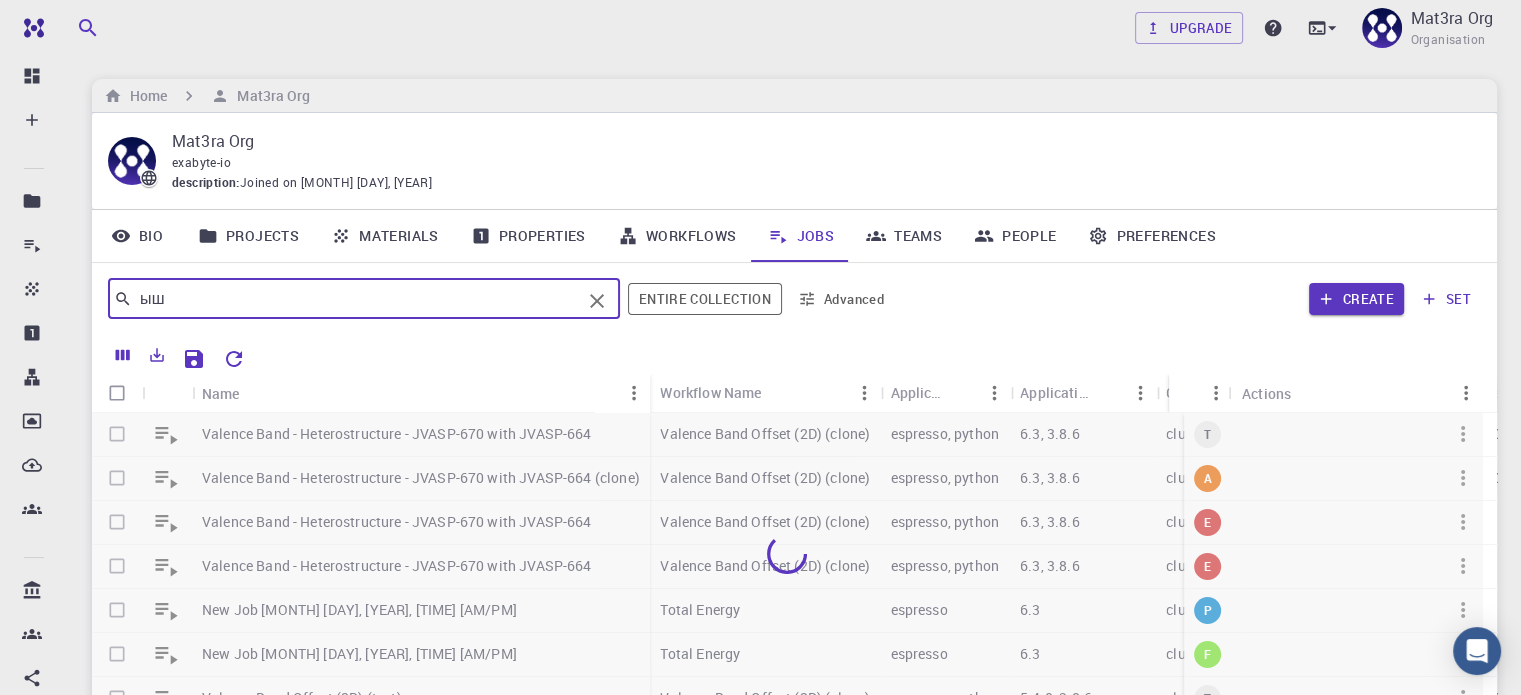 type on "ы" 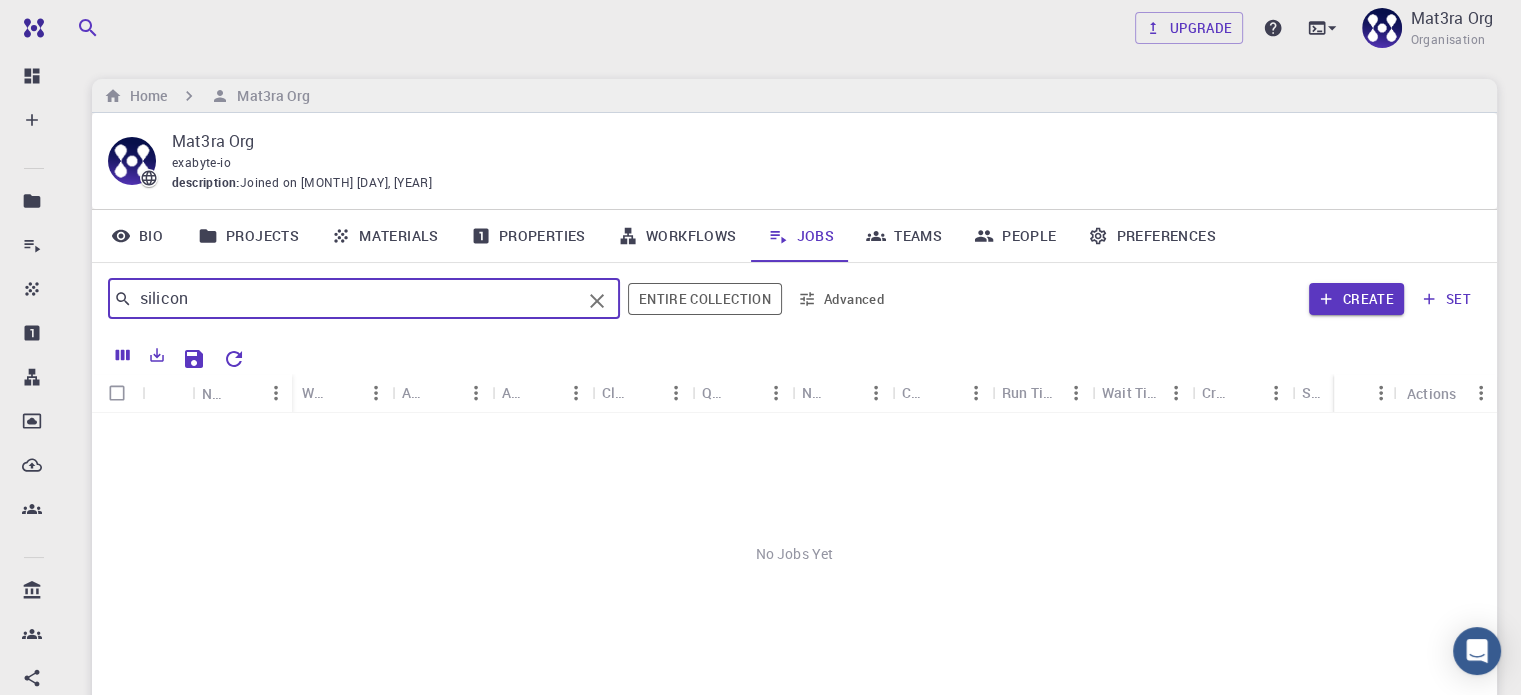 type on "silicon" 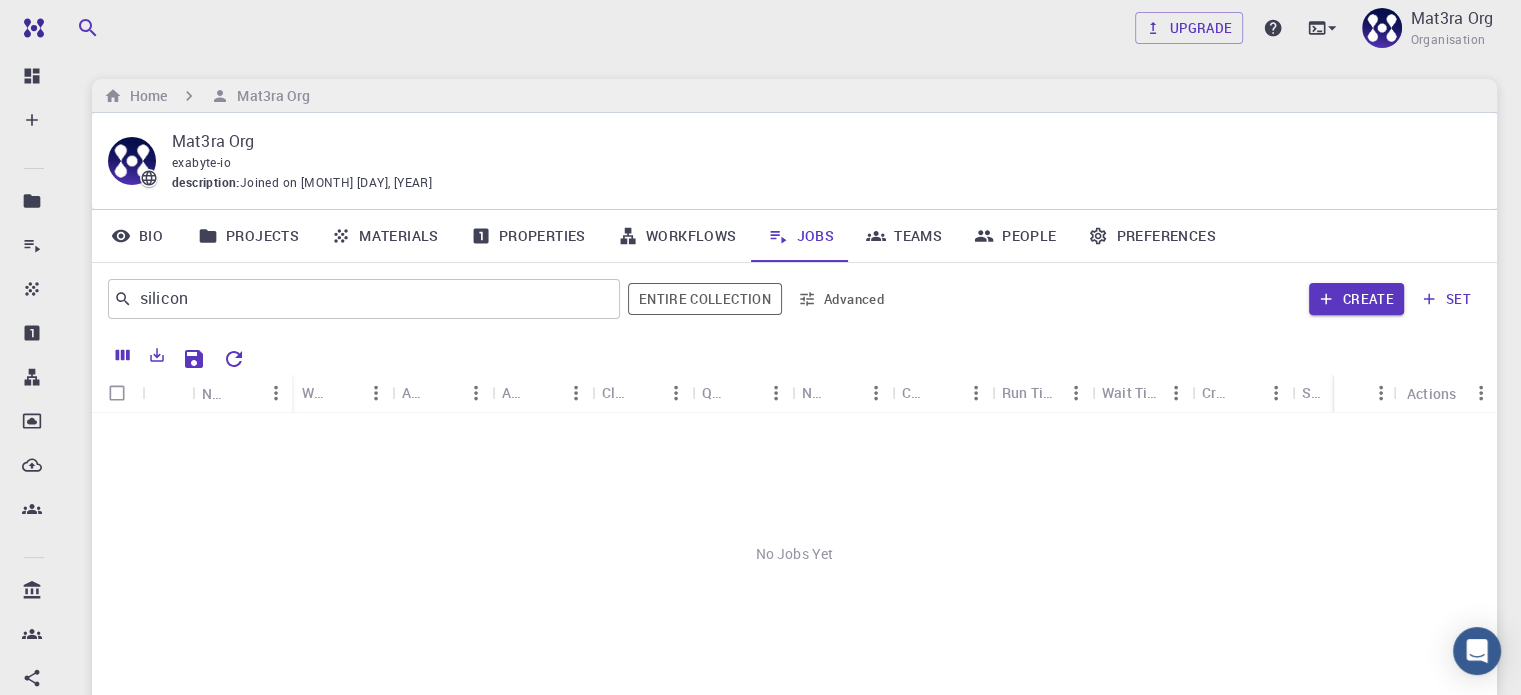 click on "No Jobs Yet" at bounding box center [794, 554] 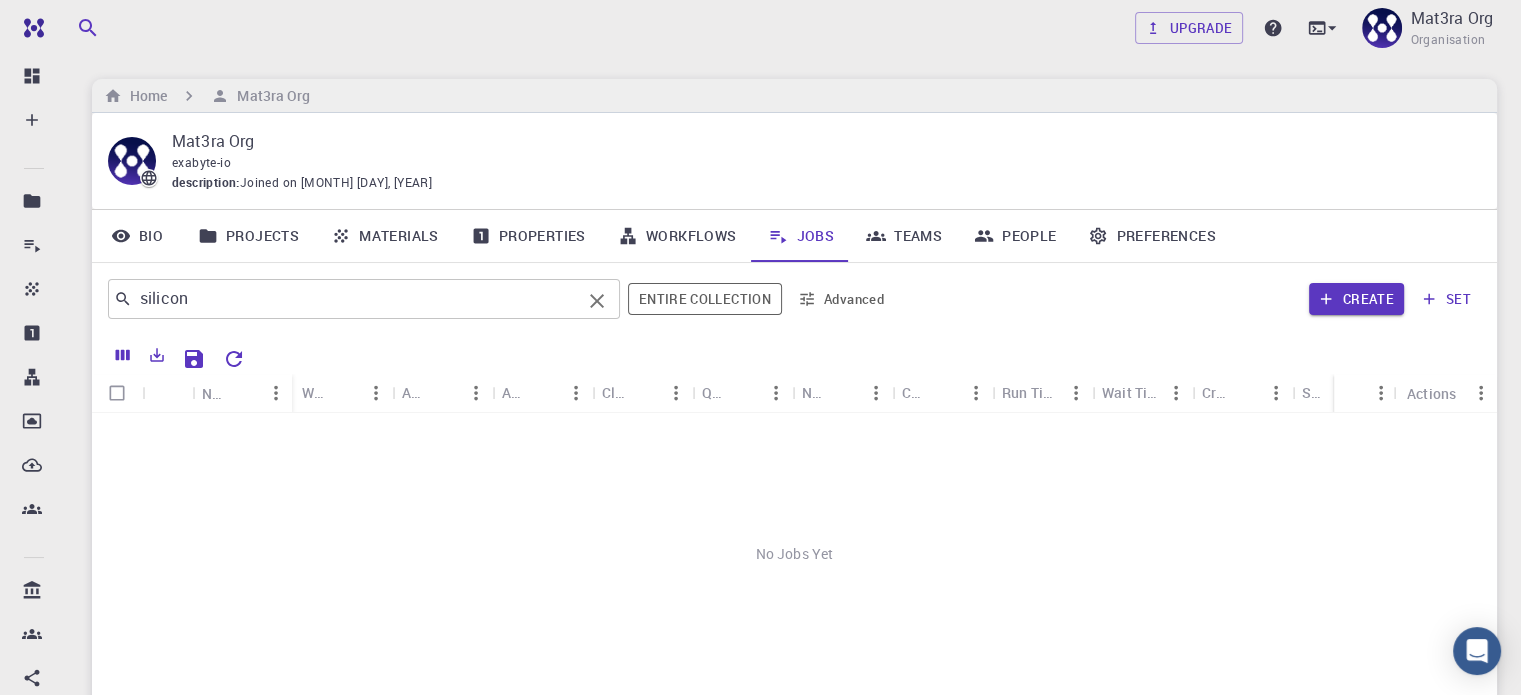 click 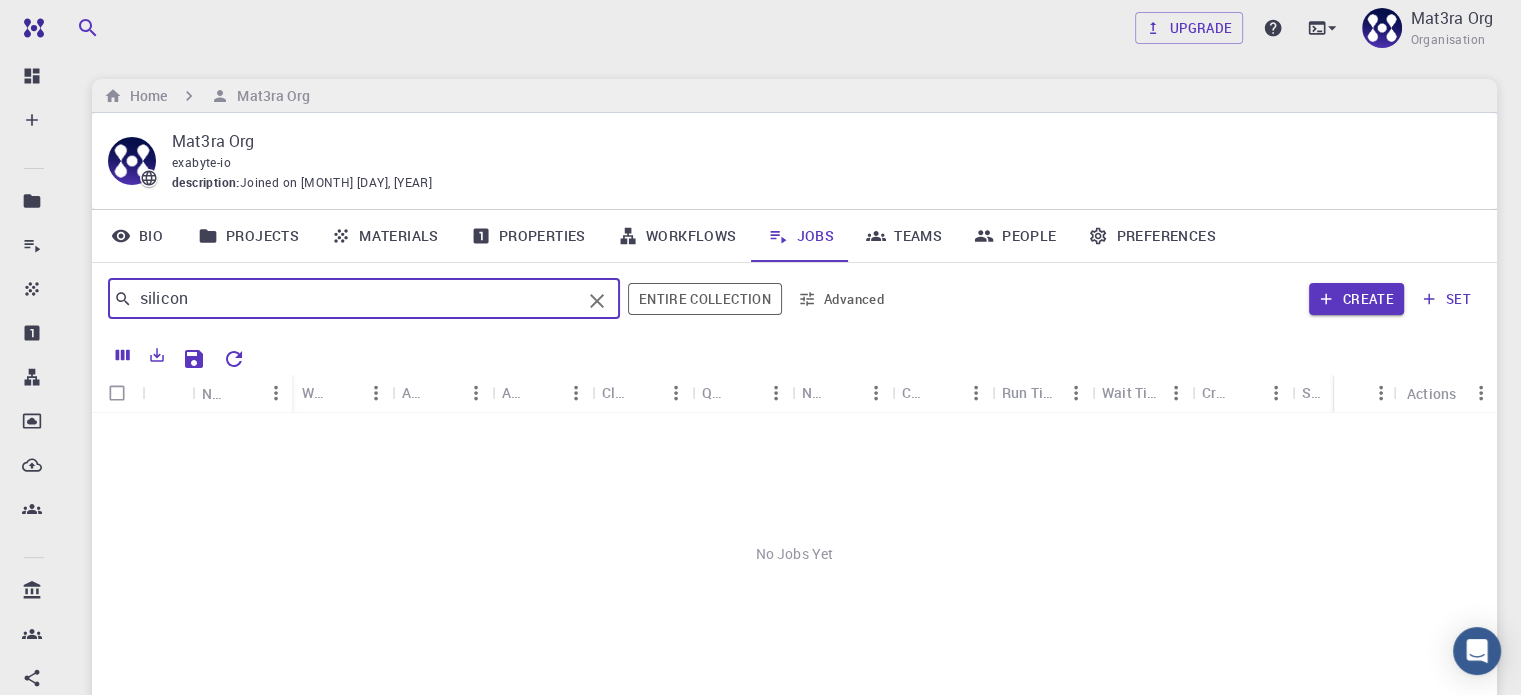 type 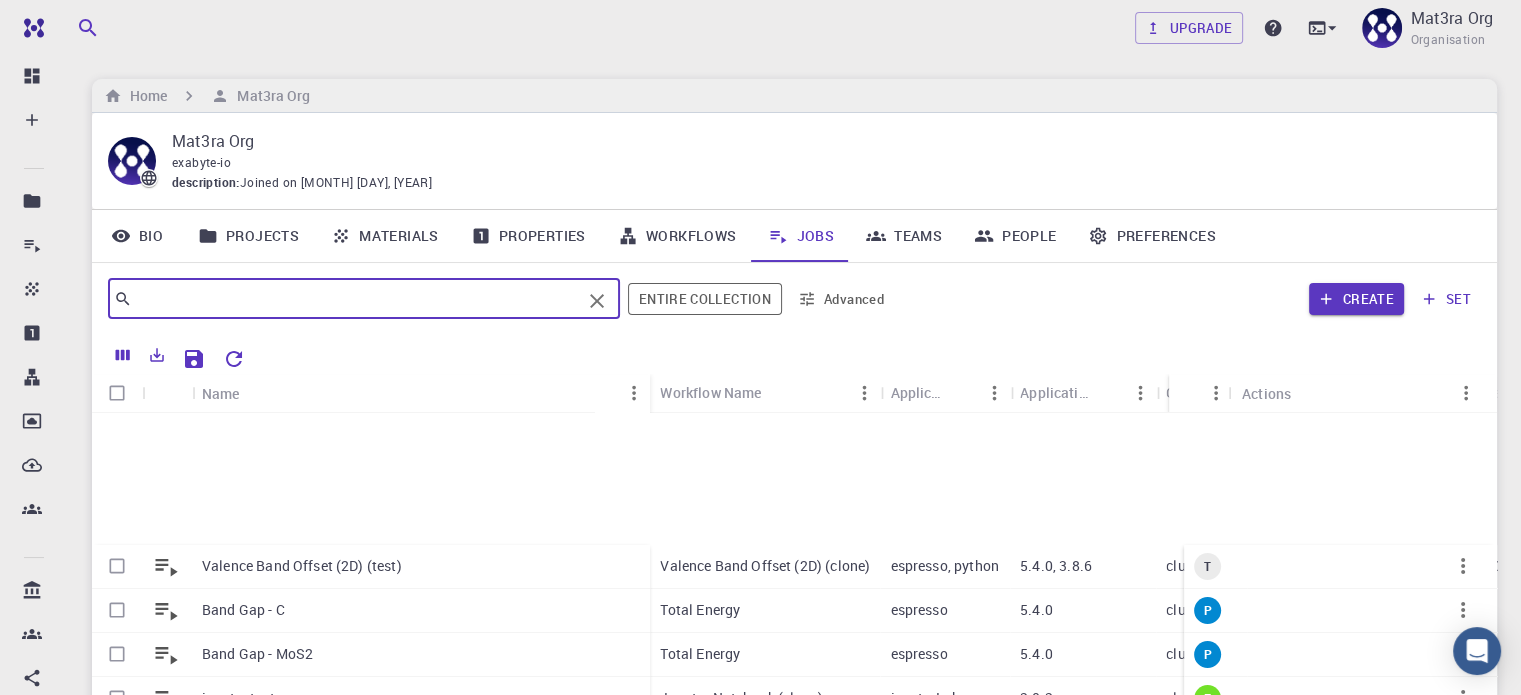 scroll, scrollTop: 597, scrollLeft: 0, axis: vertical 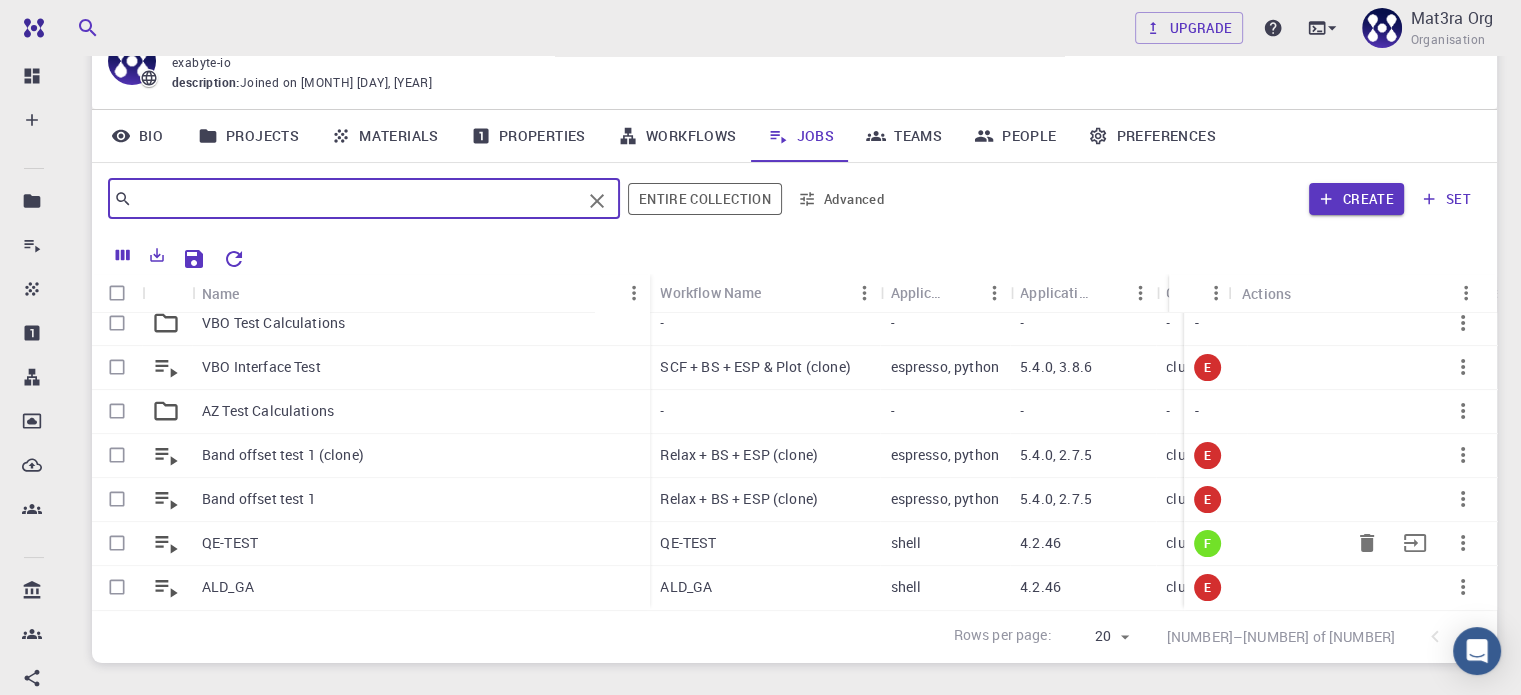click on "QE-TEST" at bounding box center [230, 543] 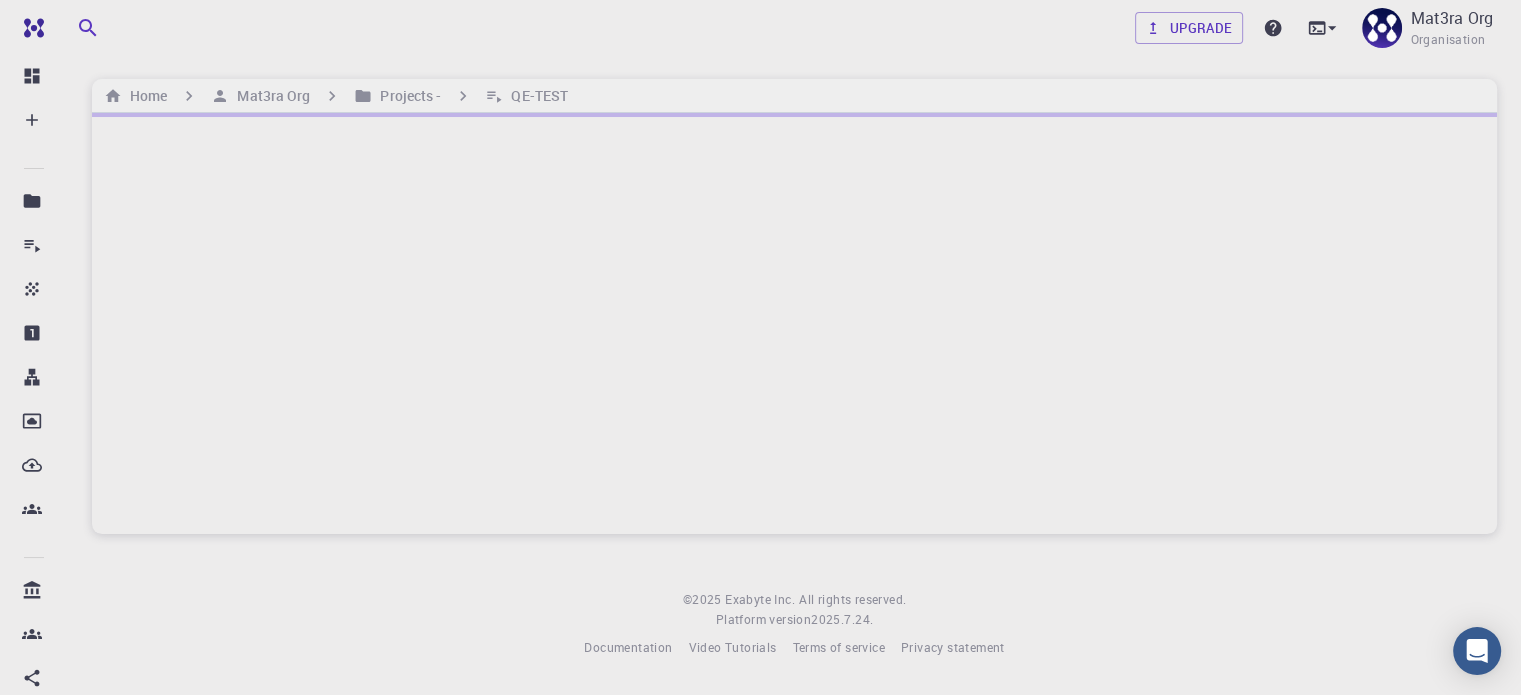 scroll, scrollTop: 0, scrollLeft: 0, axis: both 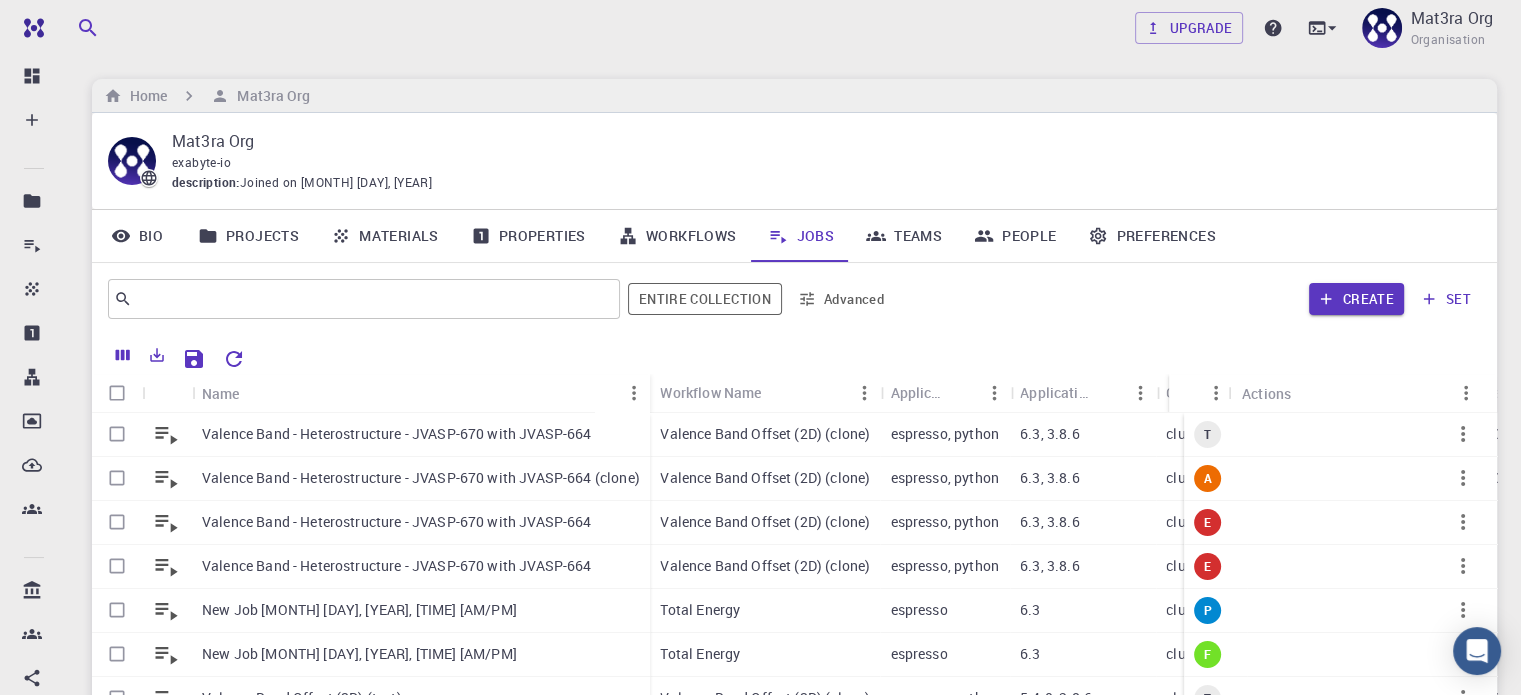 click 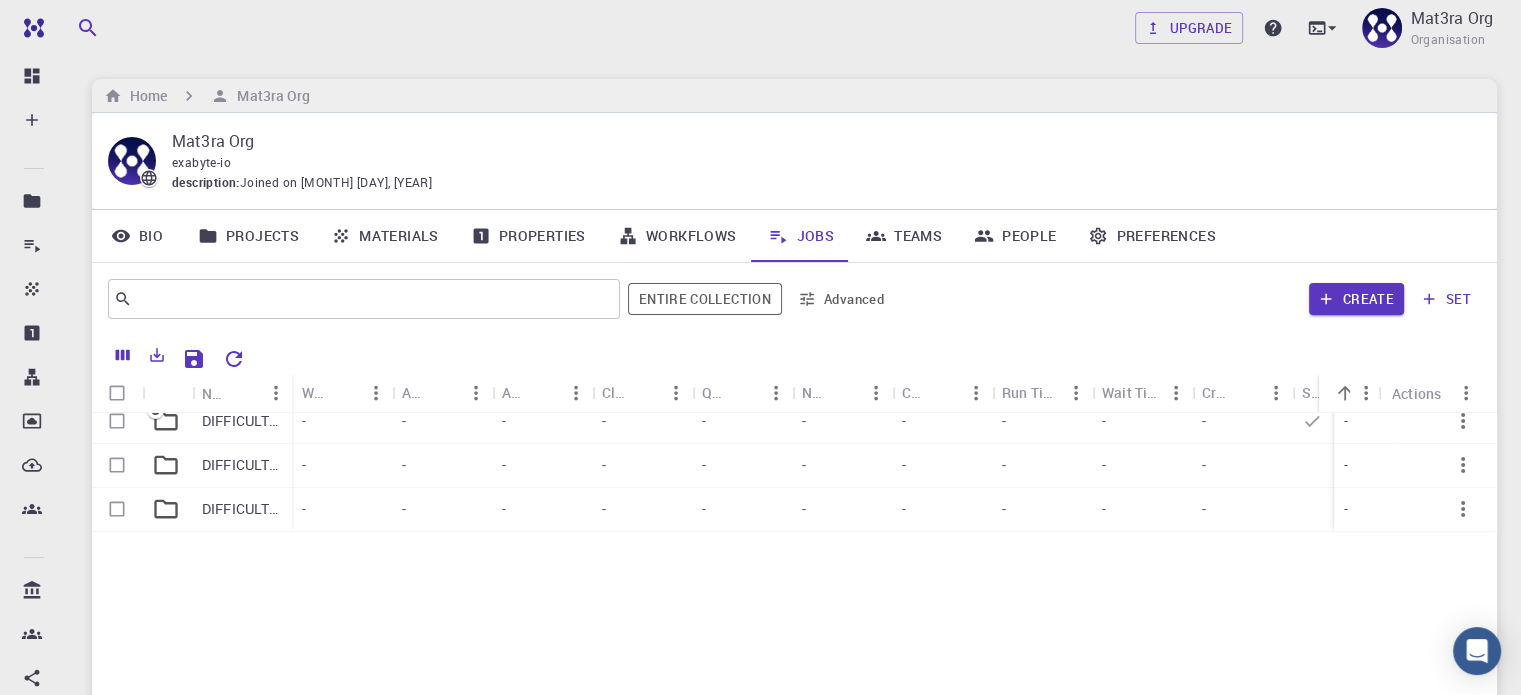 scroll, scrollTop: 0, scrollLeft: 0, axis: both 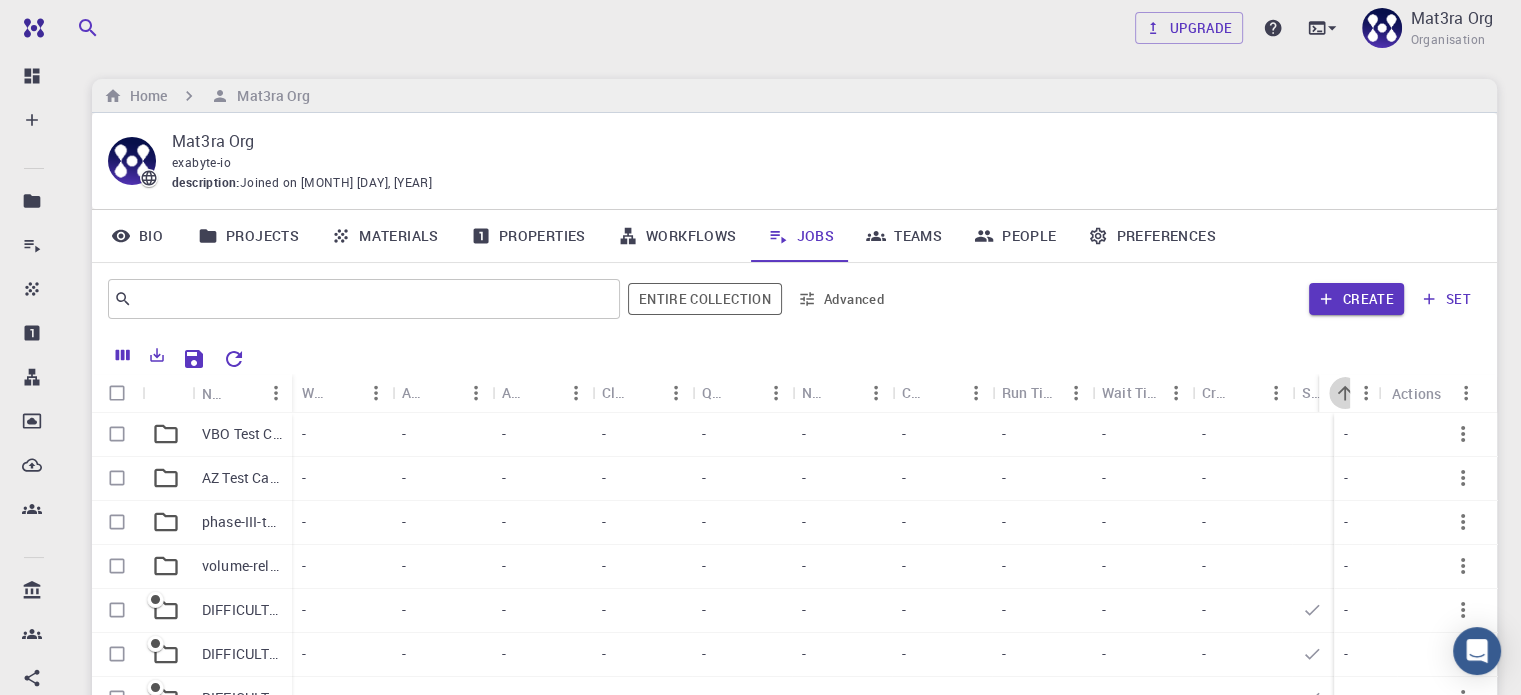 click 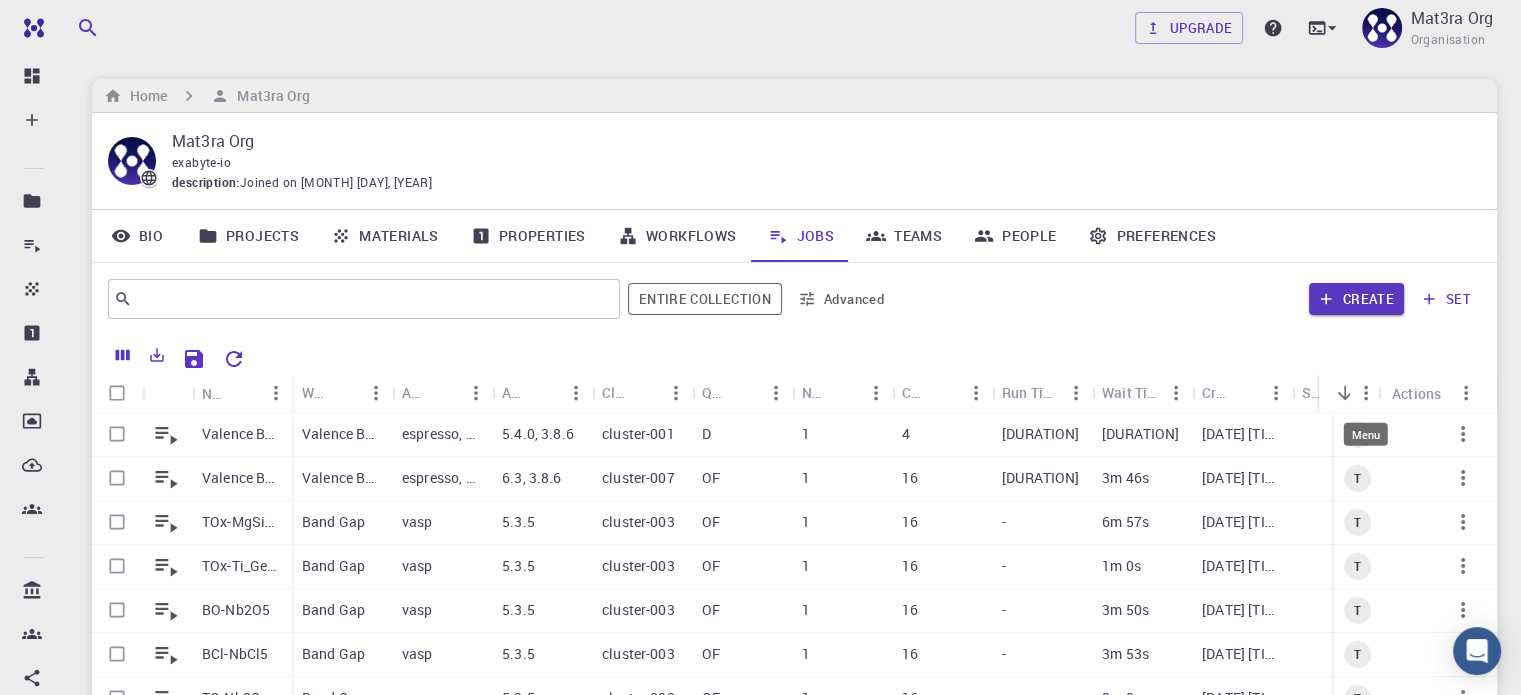 click 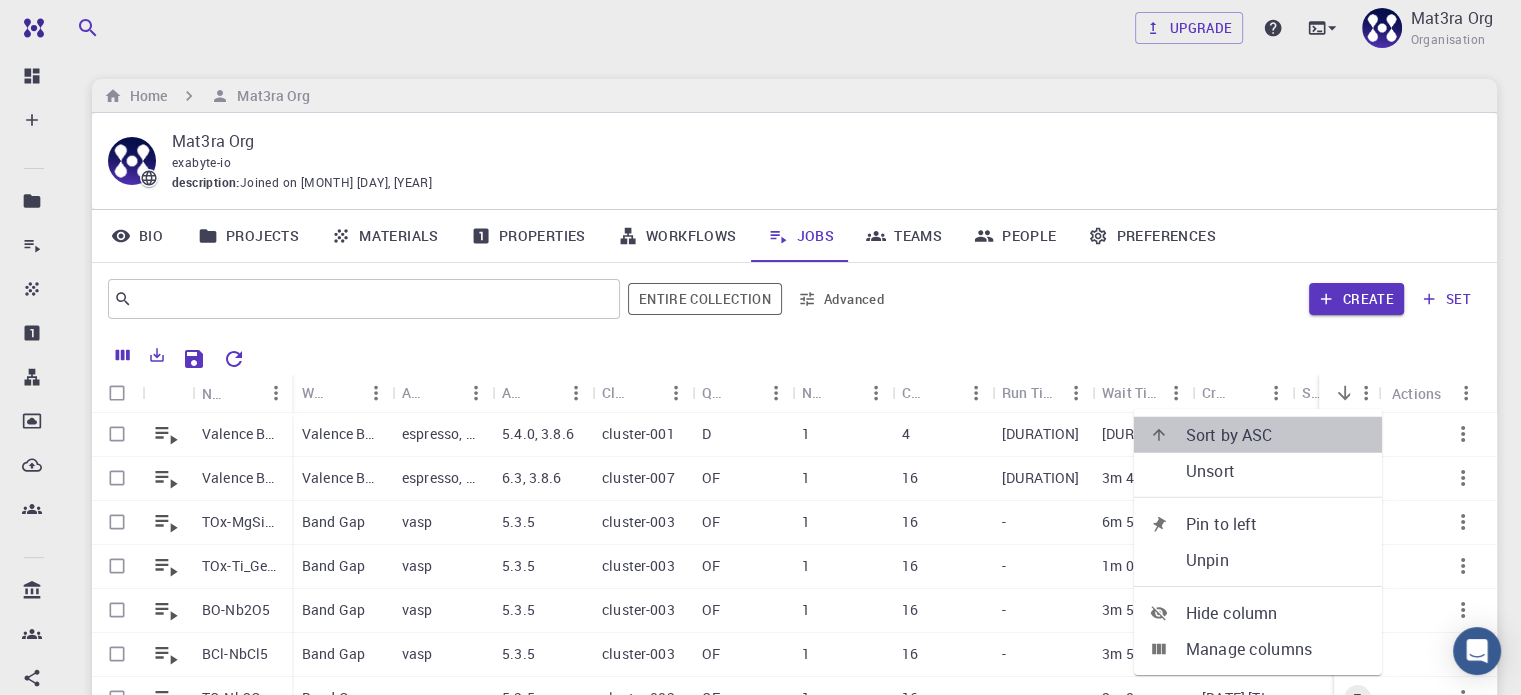 click on "Sort by ASC" at bounding box center [1276, 435] 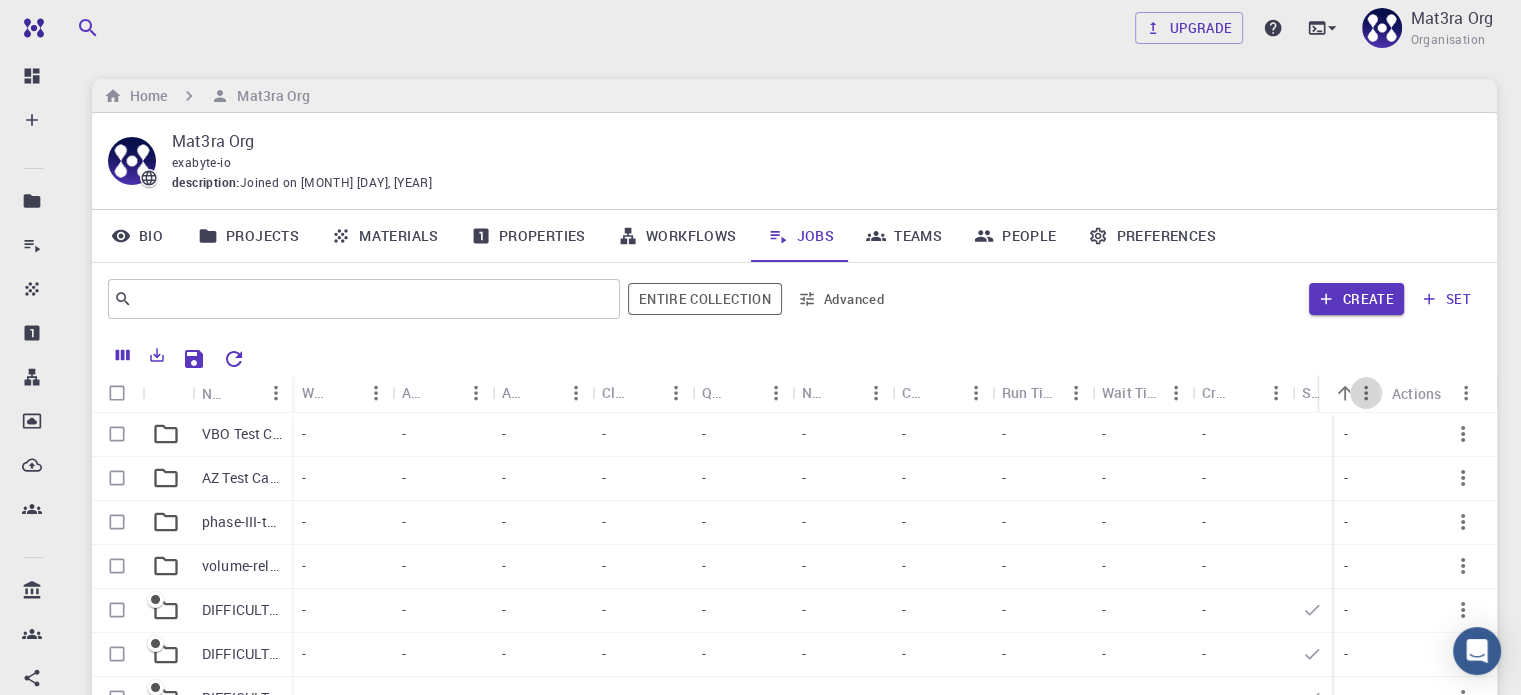 click 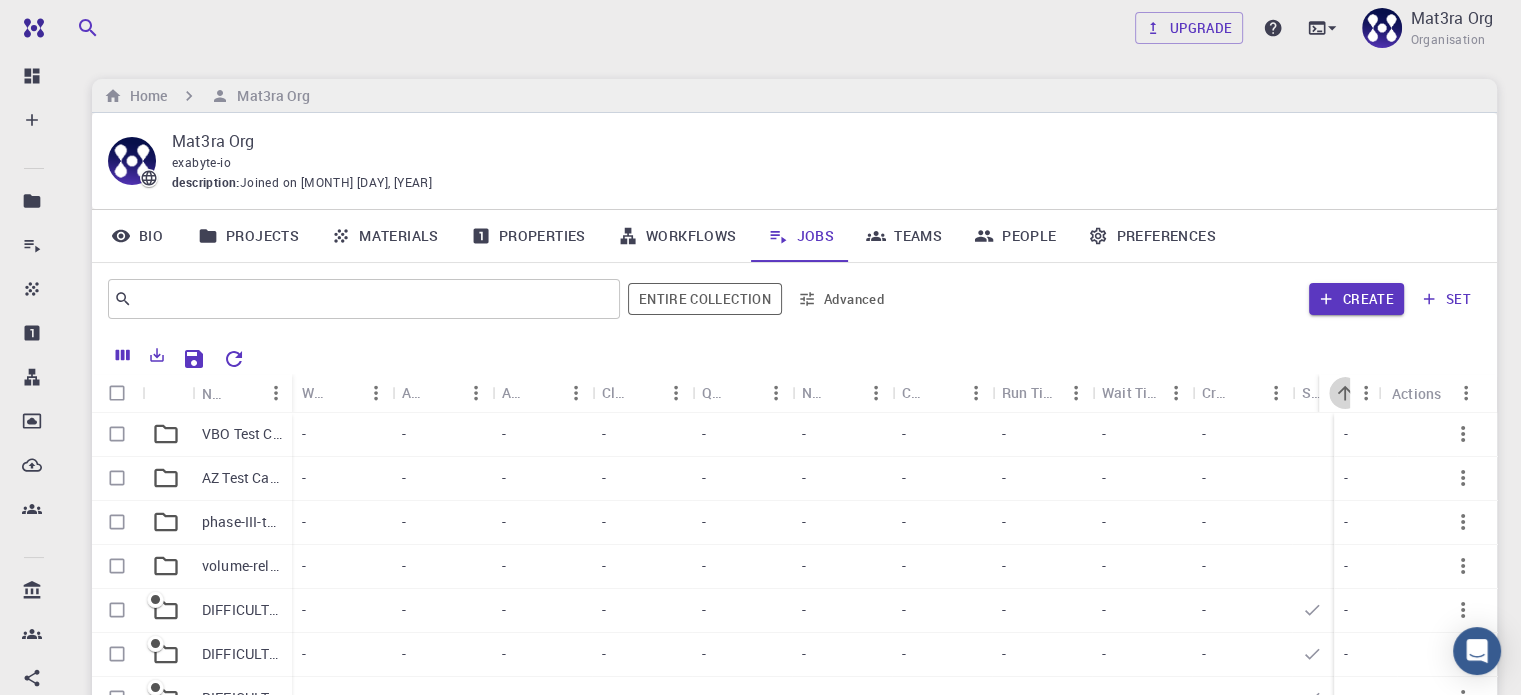 click 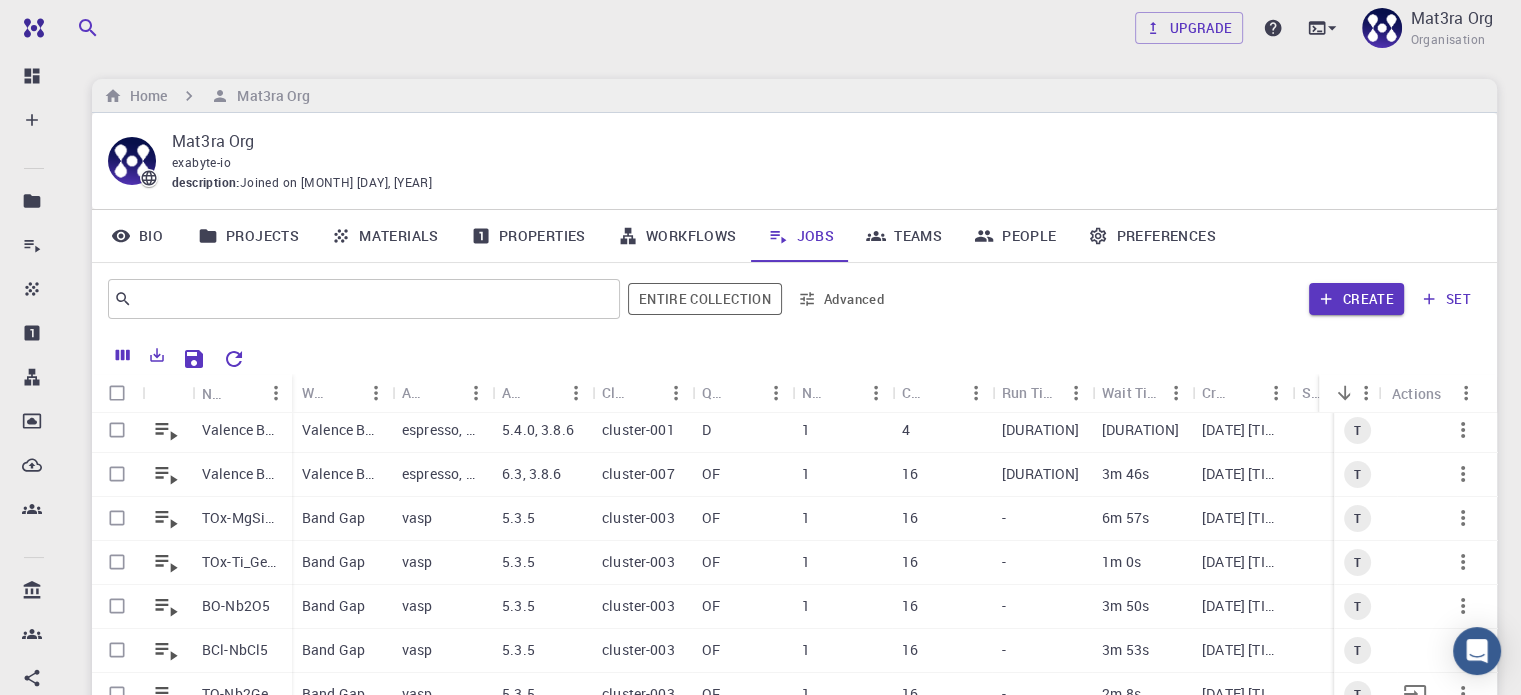 scroll, scrollTop: 0, scrollLeft: 0, axis: both 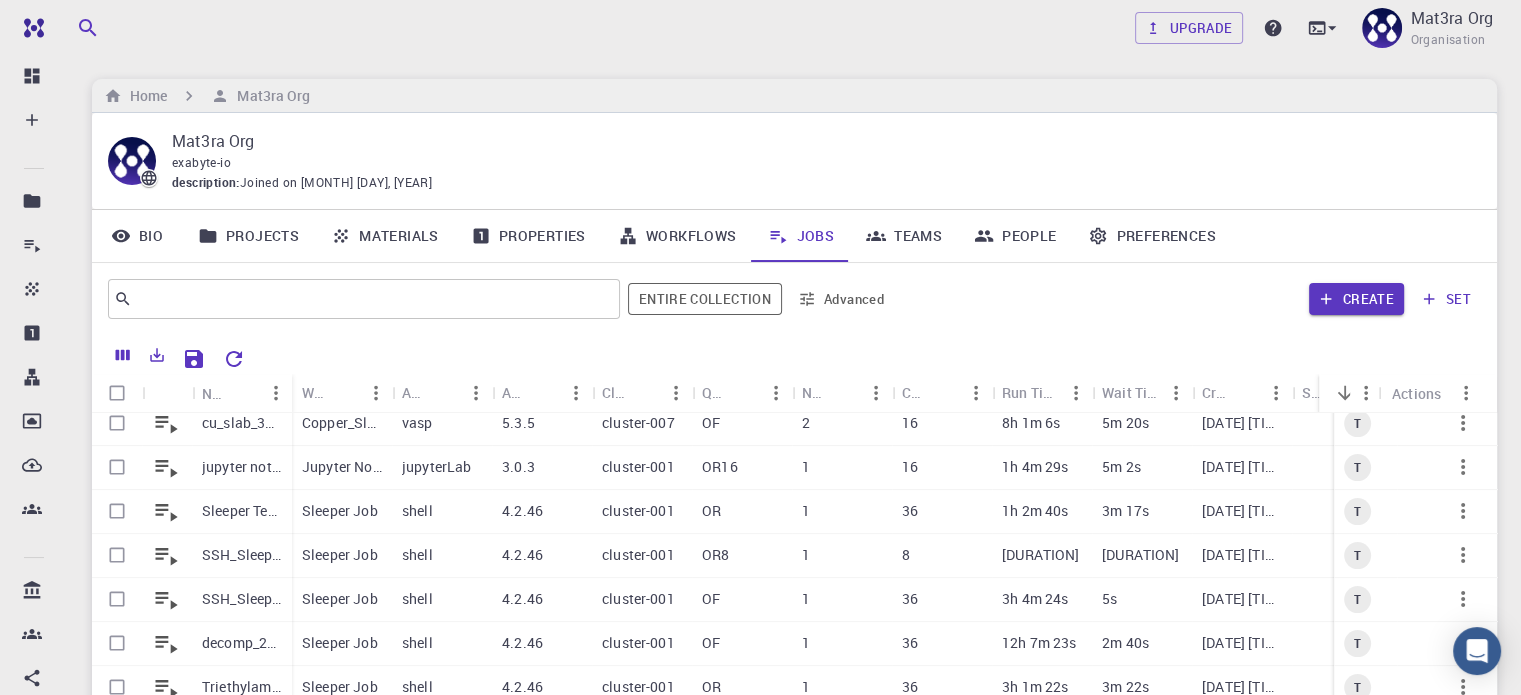click on "Home Mat3ra Org" at bounding box center (794, 96) 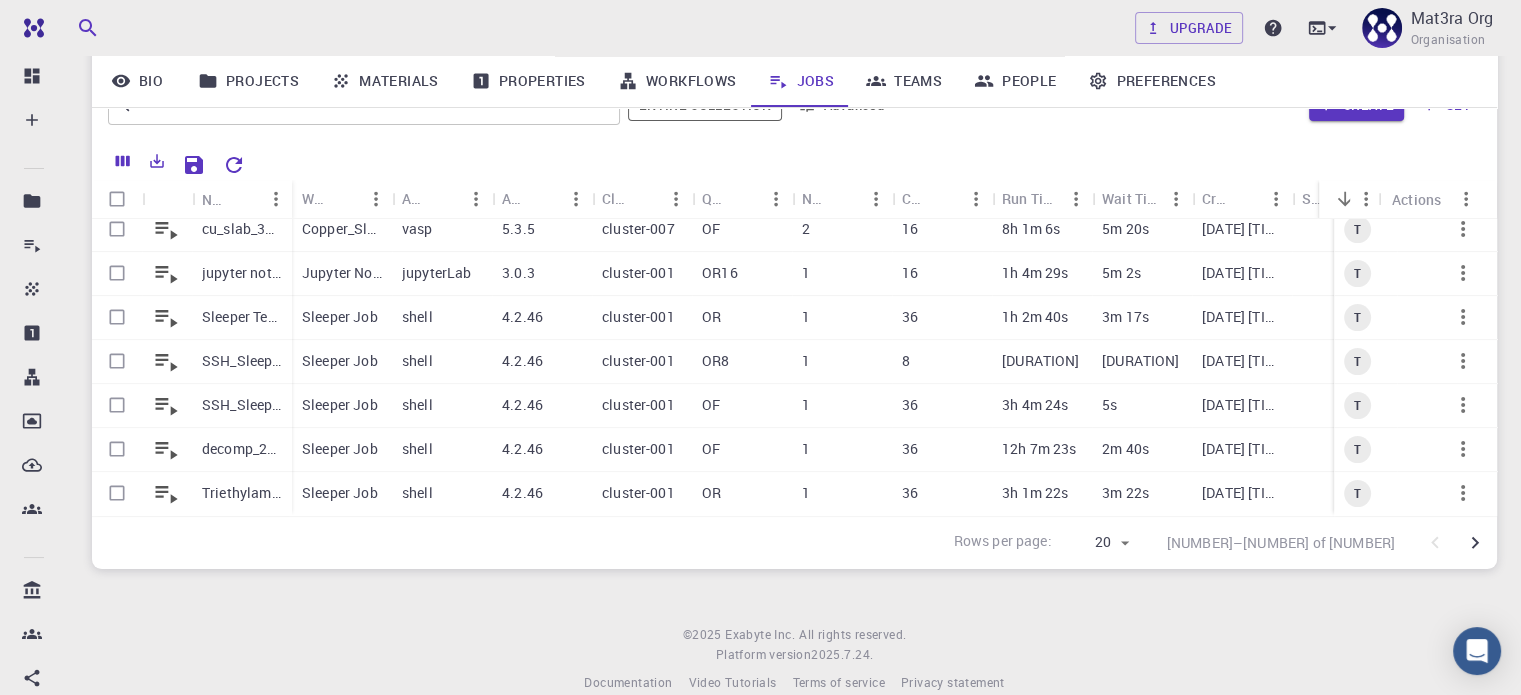 scroll, scrollTop: 200, scrollLeft: 0, axis: vertical 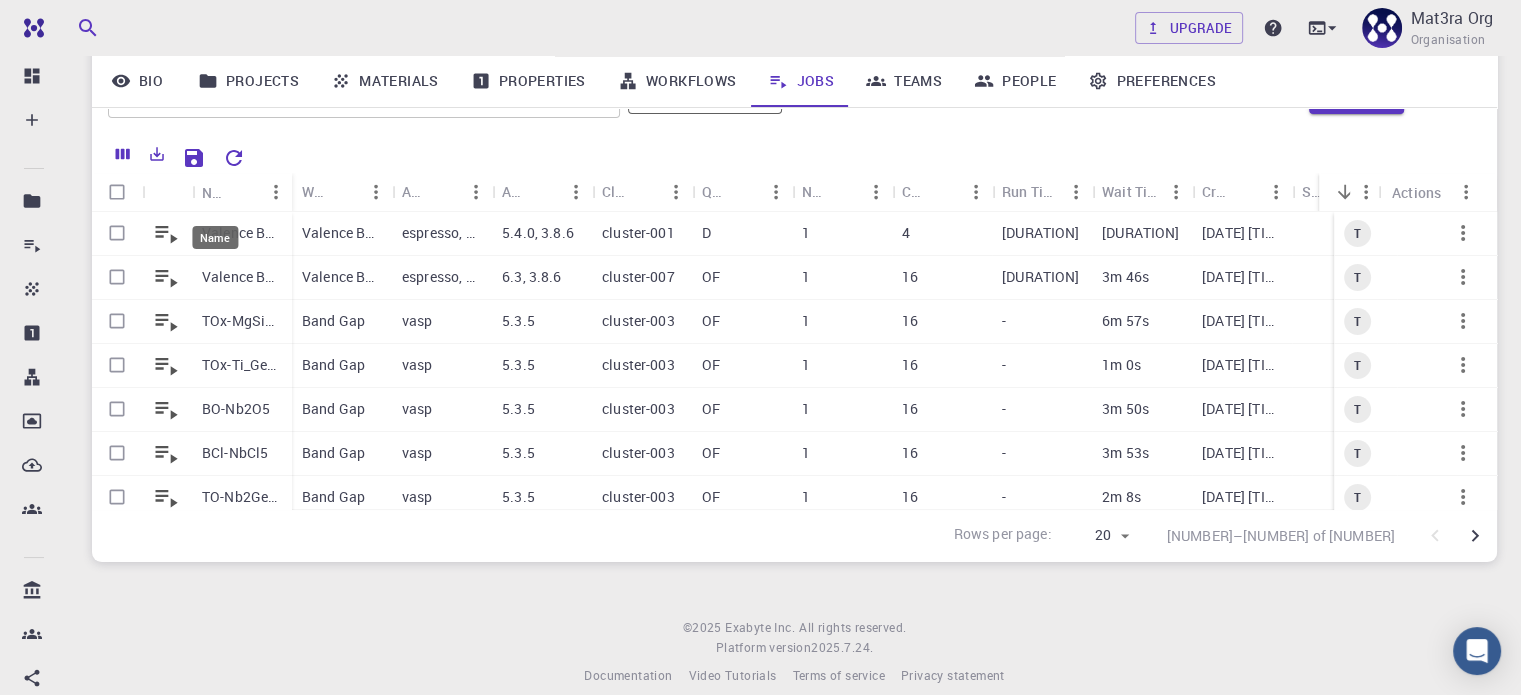 click on "Name" at bounding box center (215, 192) 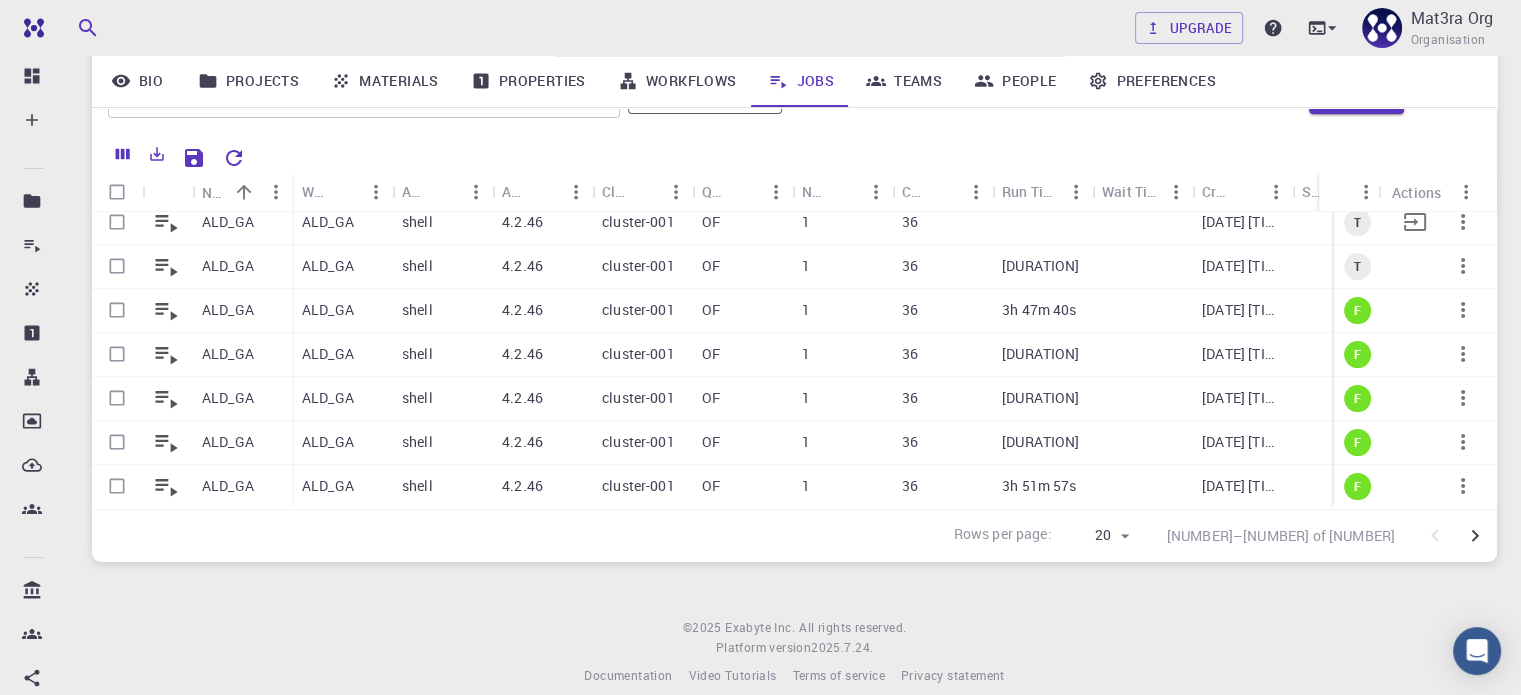 scroll, scrollTop: 0, scrollLeft: 0, axis: both 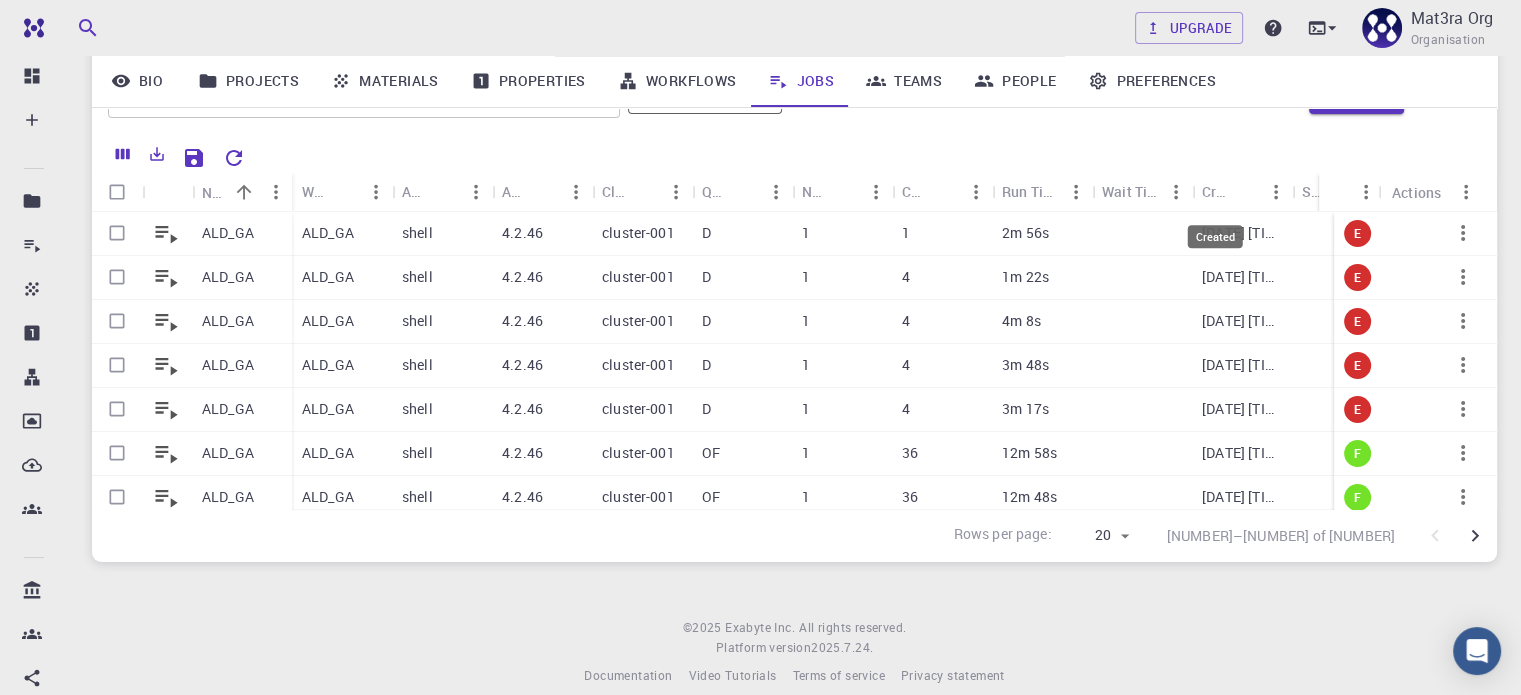 click on "Created" at bounding box center [1215, 191] 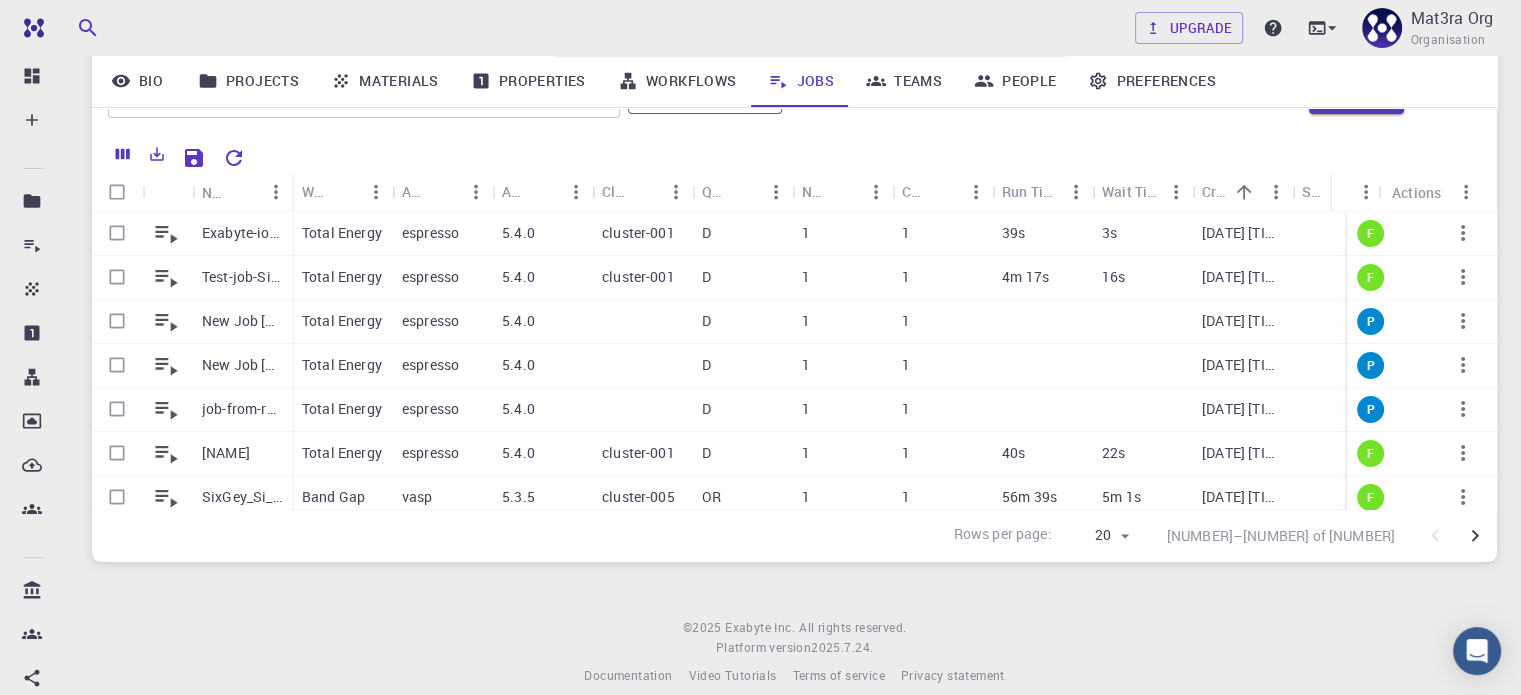 drag, startPoint x: 1318, startPoint y: 195, endPoint x: 1372, endPoint y: 191, distance: 54.147945 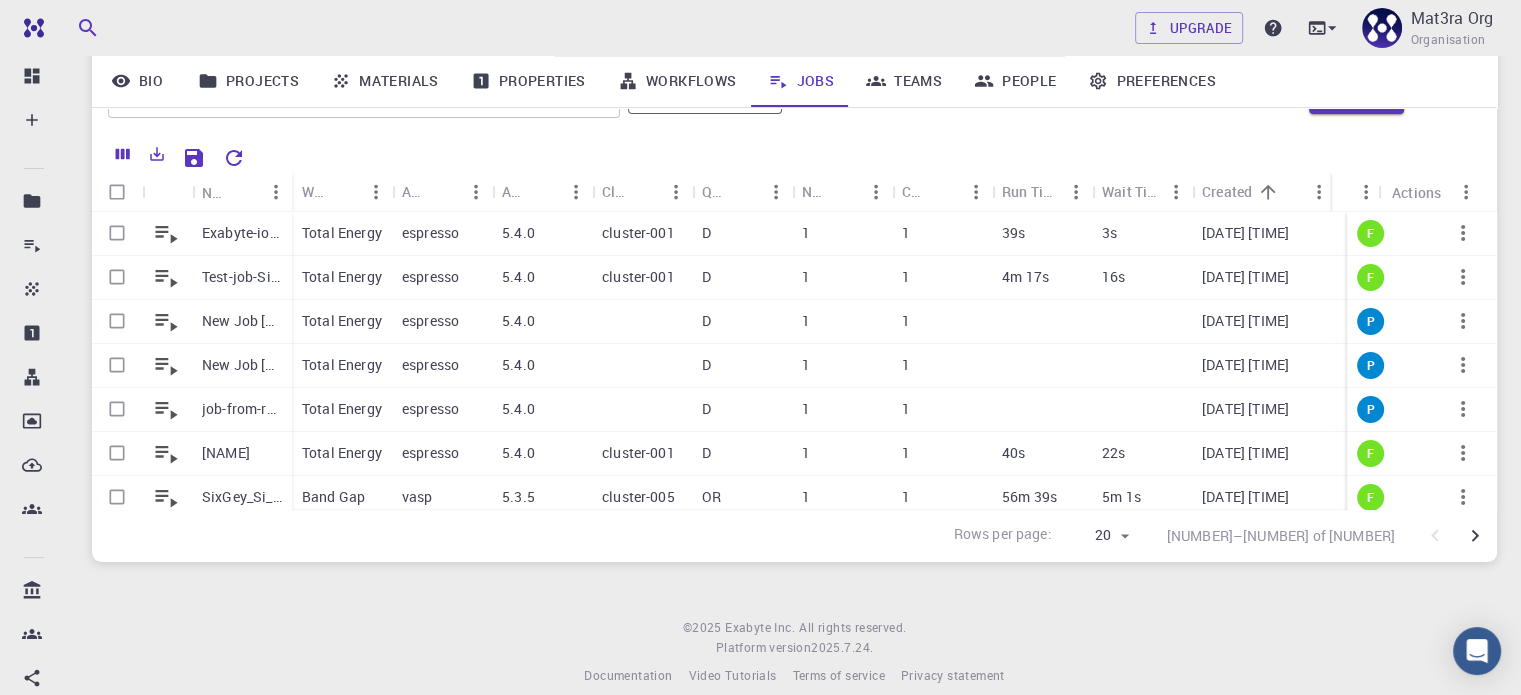 drag, startPoint x: 1295, startPoint y: 190, endPoint x: 1338, endPoint y: 189, distance: 43.011627 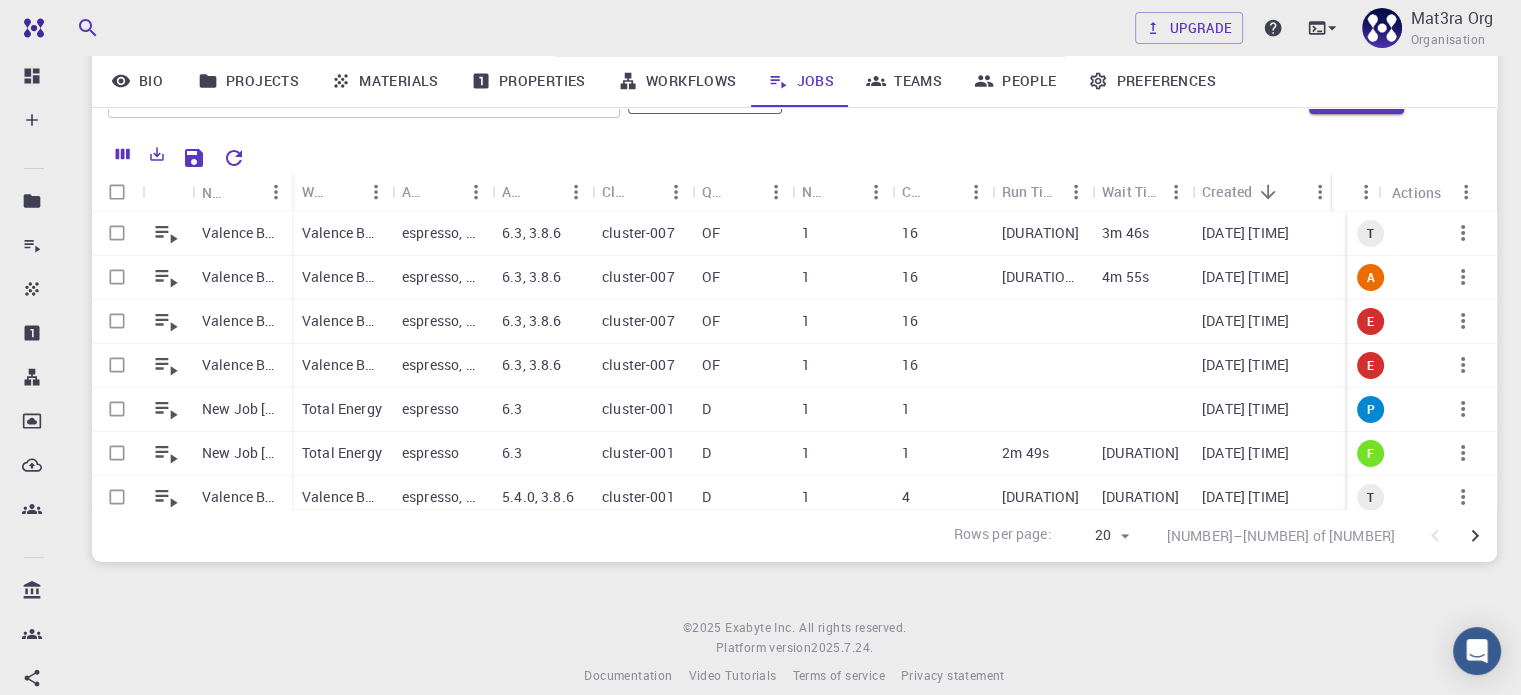 drag, startPoint x: 1289, startPoint y: 189, endPoint x: 1333, endPoint y: 188, distance: 44.011364 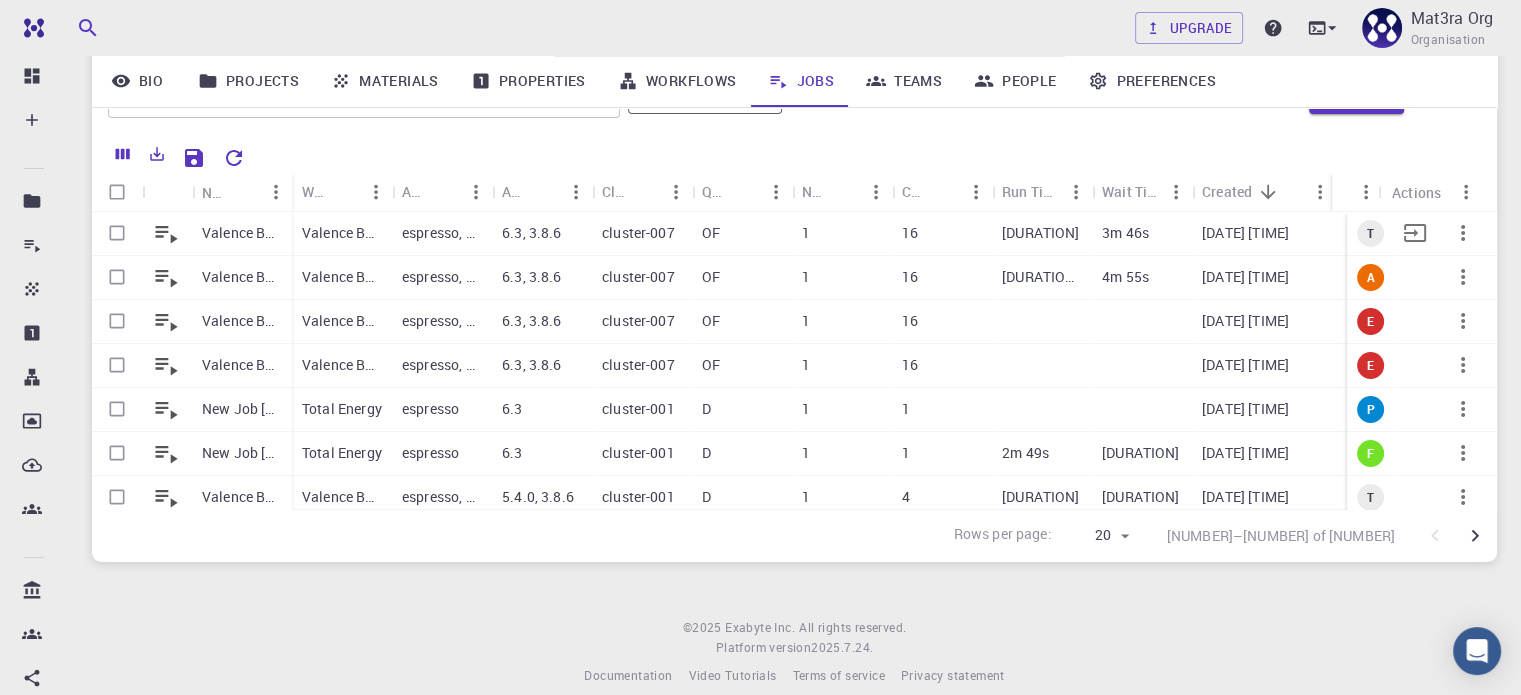 click on "Valence Band - Heterostructure - JVASP-670 with JVASP-664" at bounding box center [242, 233] 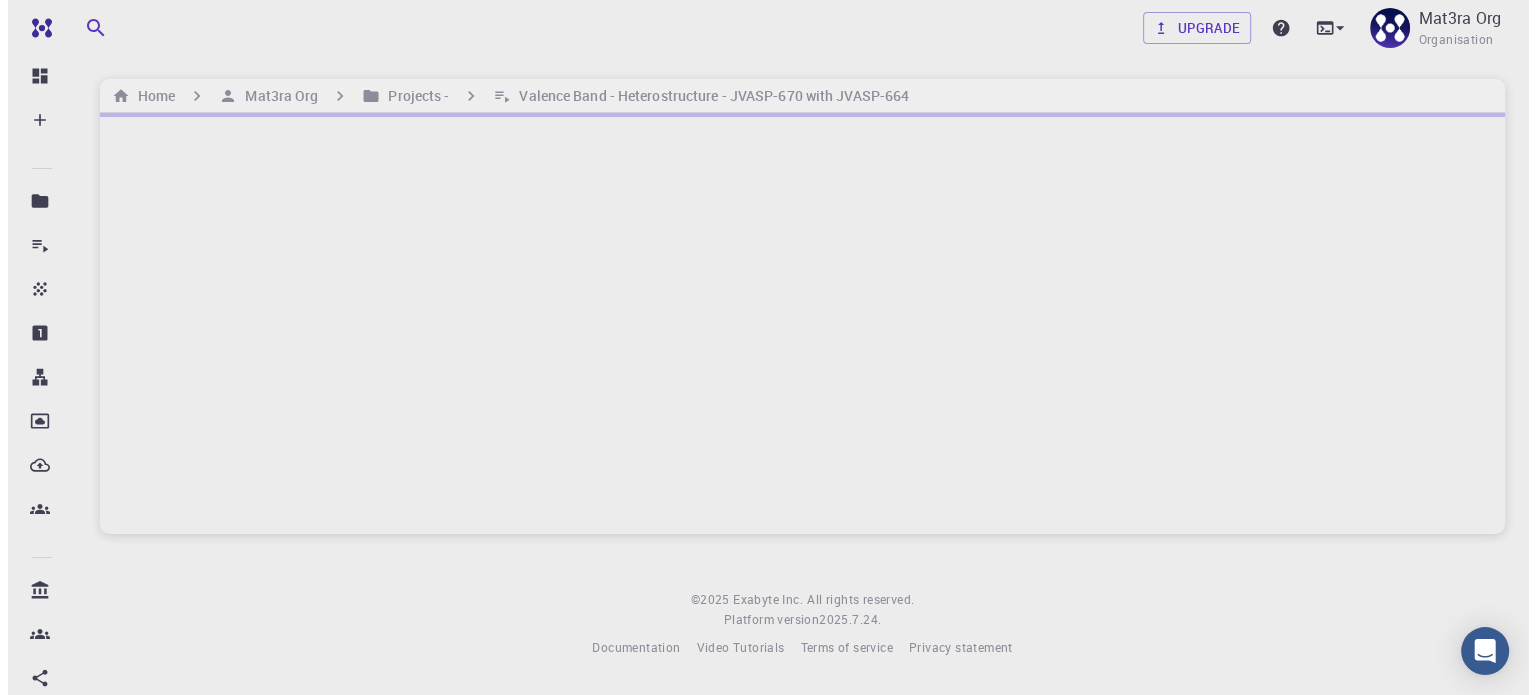 scroll, scrollTop: 0, scrollLeft: 0, axis: both 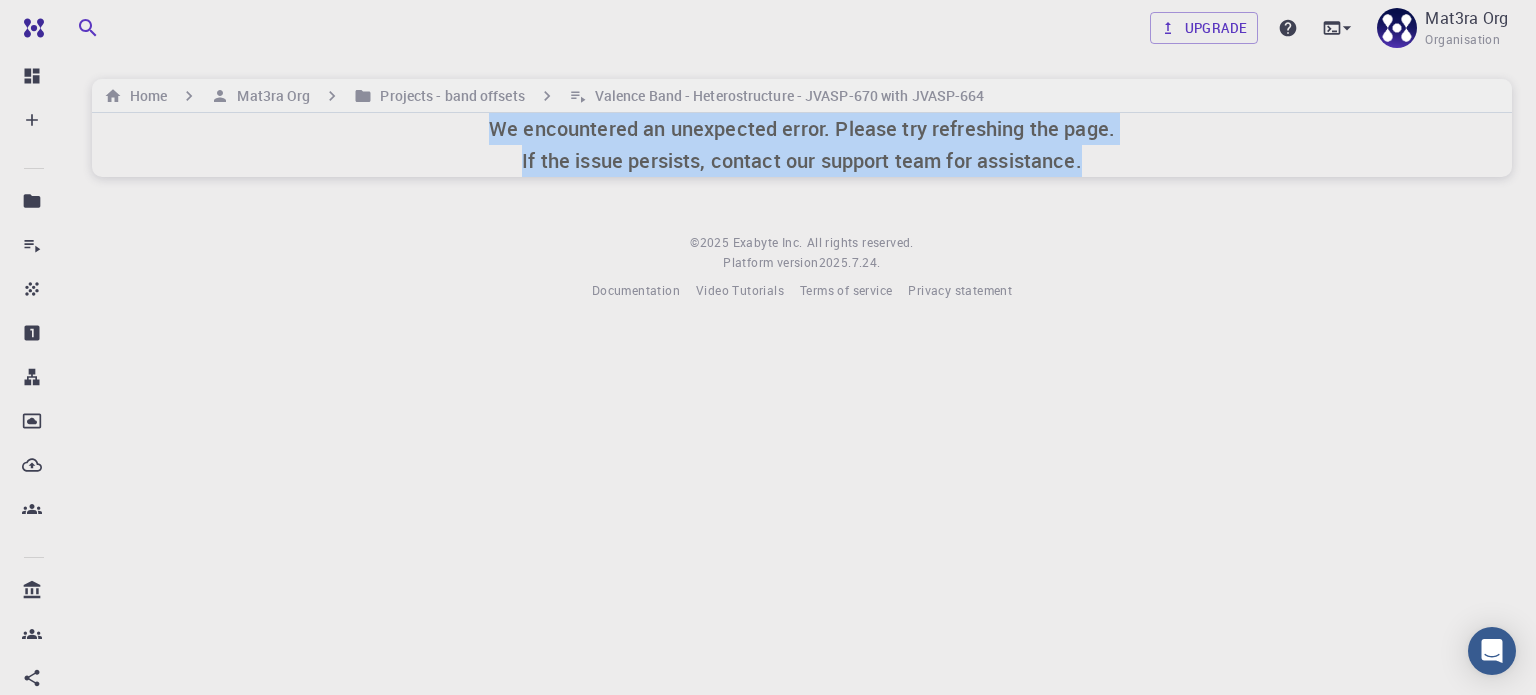 drag, startPoint x: 1091, startPoint y: 162, endPoint x: 484, endPoint y: 129, distance: 607.89636 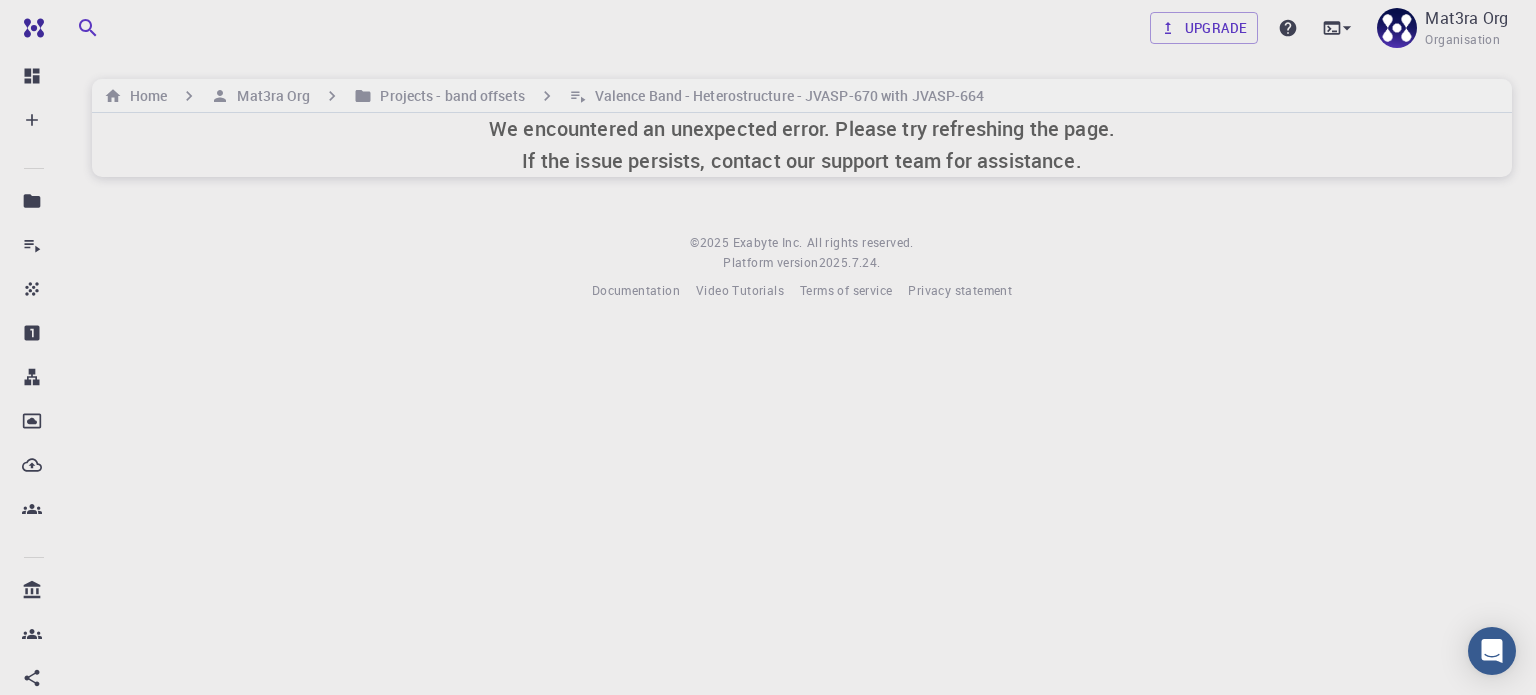 click on "Team Dashboard Create New Job New Material Create Material Upload File Import from Bank Import from 3rd Party New Workflow New Project Projects Jobs Materials Properties Workflows Dropbox External Uploads Teams Bank Materials Workflows Accounts Shared with me Shared publicly Shared externally Documentation Contact Support Compute load: Low Upgrade Mat3ra Org Organisation Home Mat3ra Org Projects - band offsets Valence Band - Heterostructure - JVASP-670 with JVASP-664 We encountered an unexpected error. Please try refreshing the page. If the issue persists, contact our support team for assistance. © [YEAR] Exabyte Inc. All rights reserved. Platform version [YEAR].[NUMBER].[NUMBER]. Documentation Video Tutorials Terms of service Privacy statement" at bounding box center (768, 347) 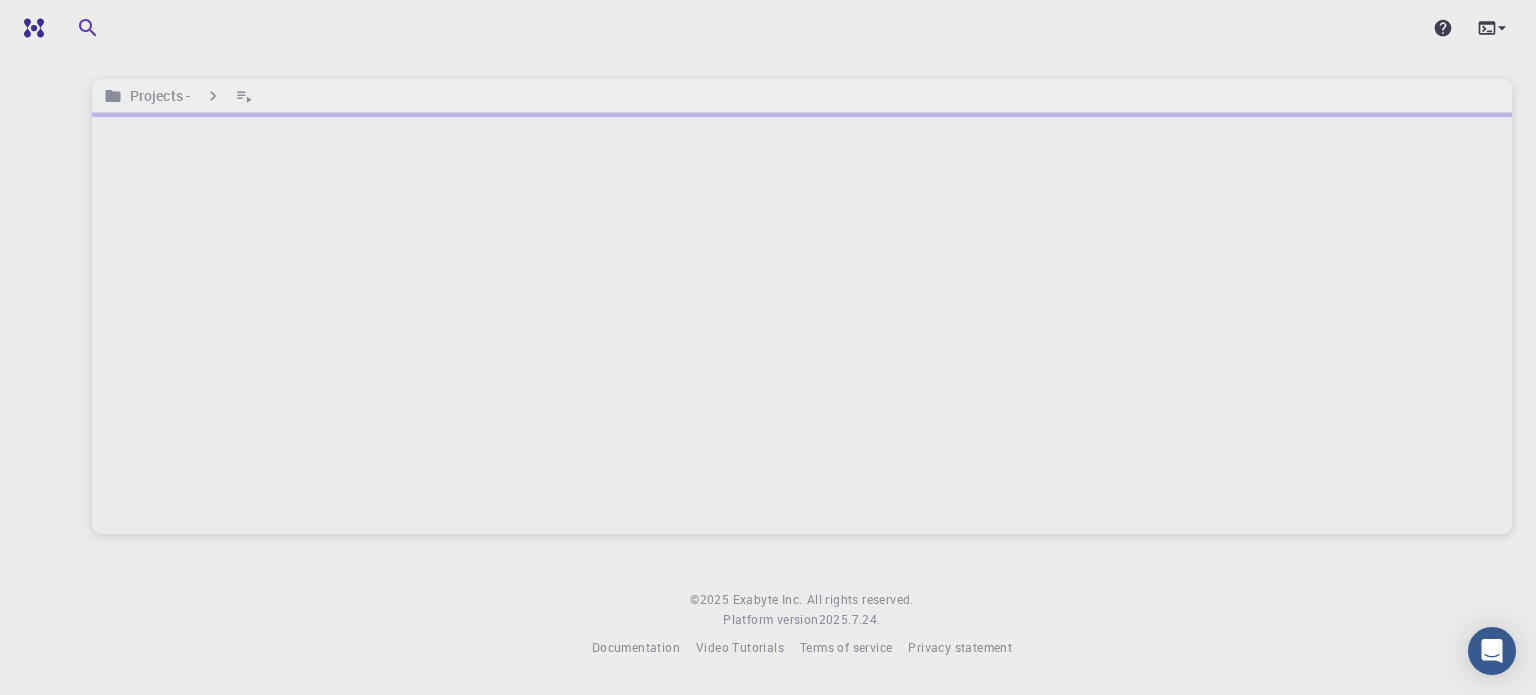 scroll, scrollTop: 0, scrollLeft: 0, axis: both 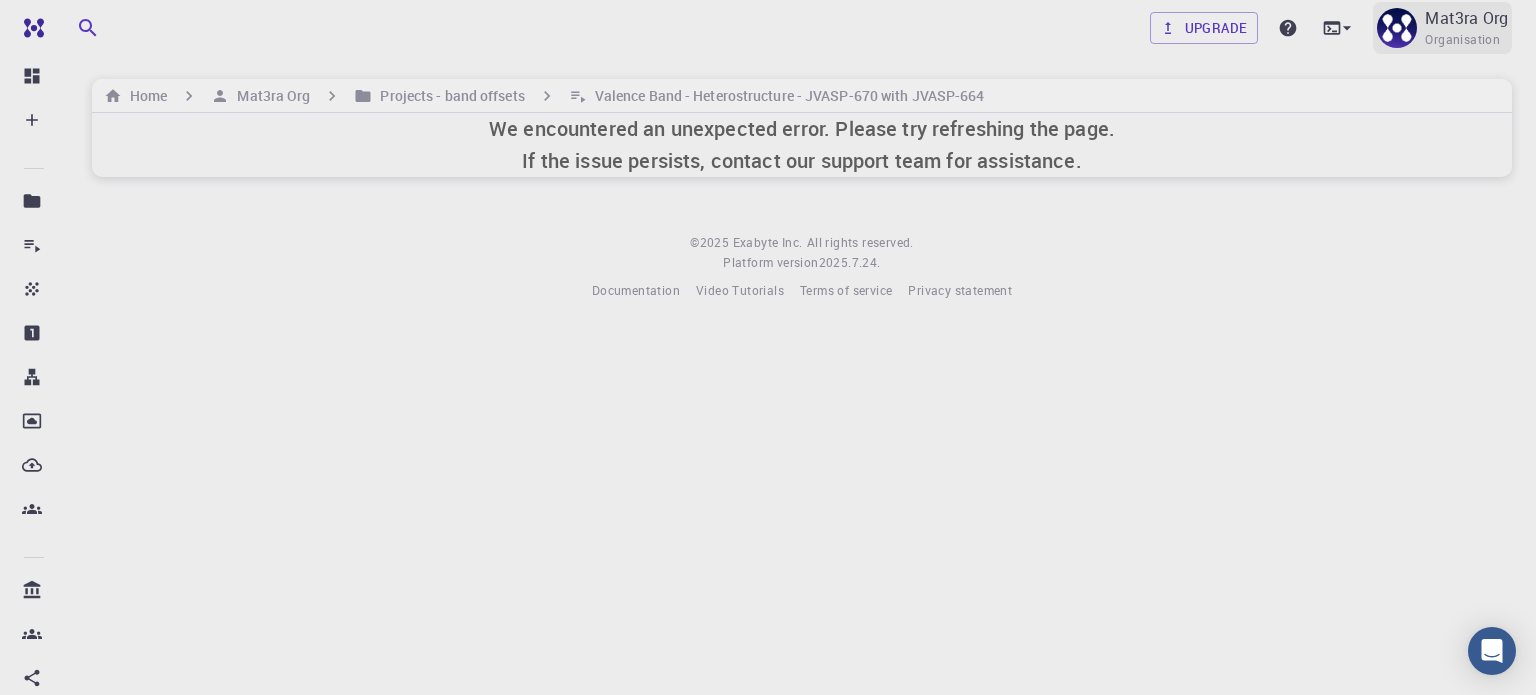 click on "Organisation" at bounding box center (1462, 40) 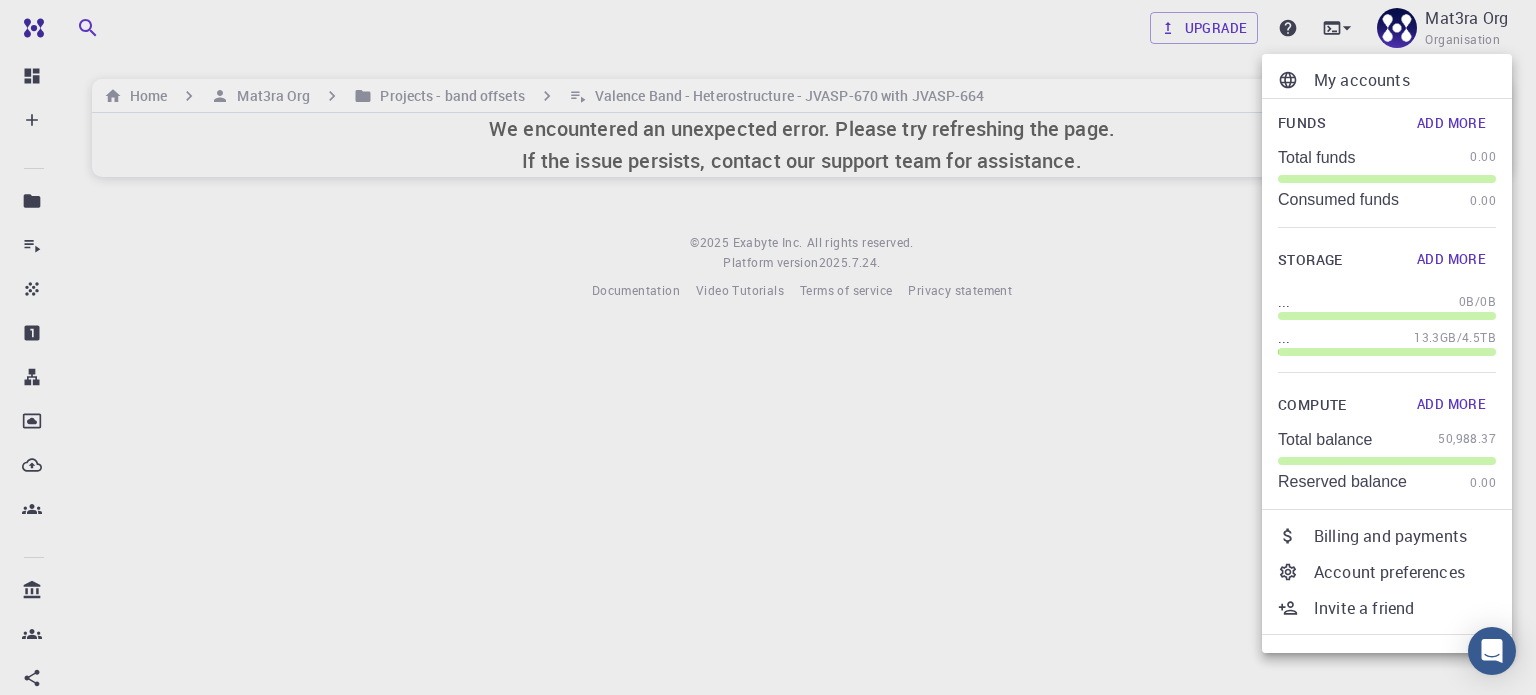click on "My accounts" at bounding box center [1405, 80] 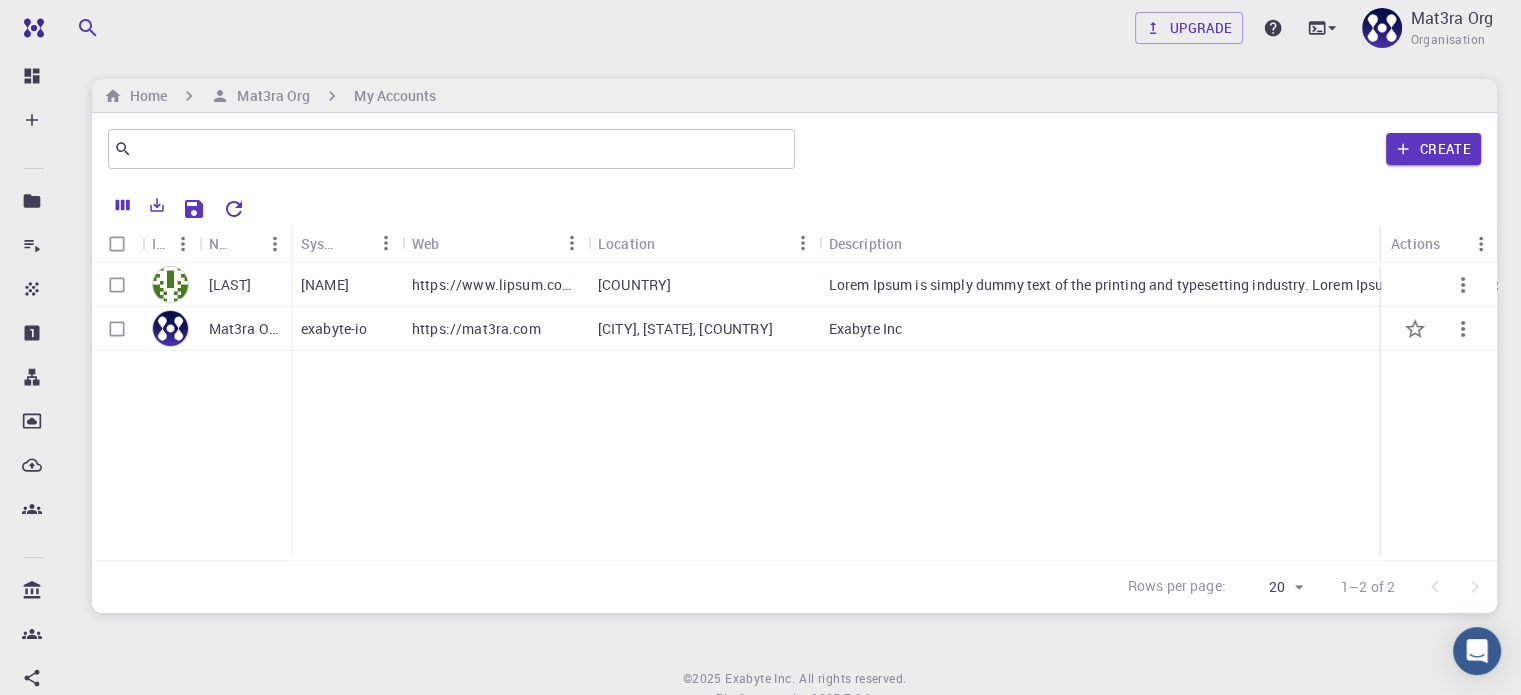 click on "https://mat3ra.com" at bounding box center [476, 329] 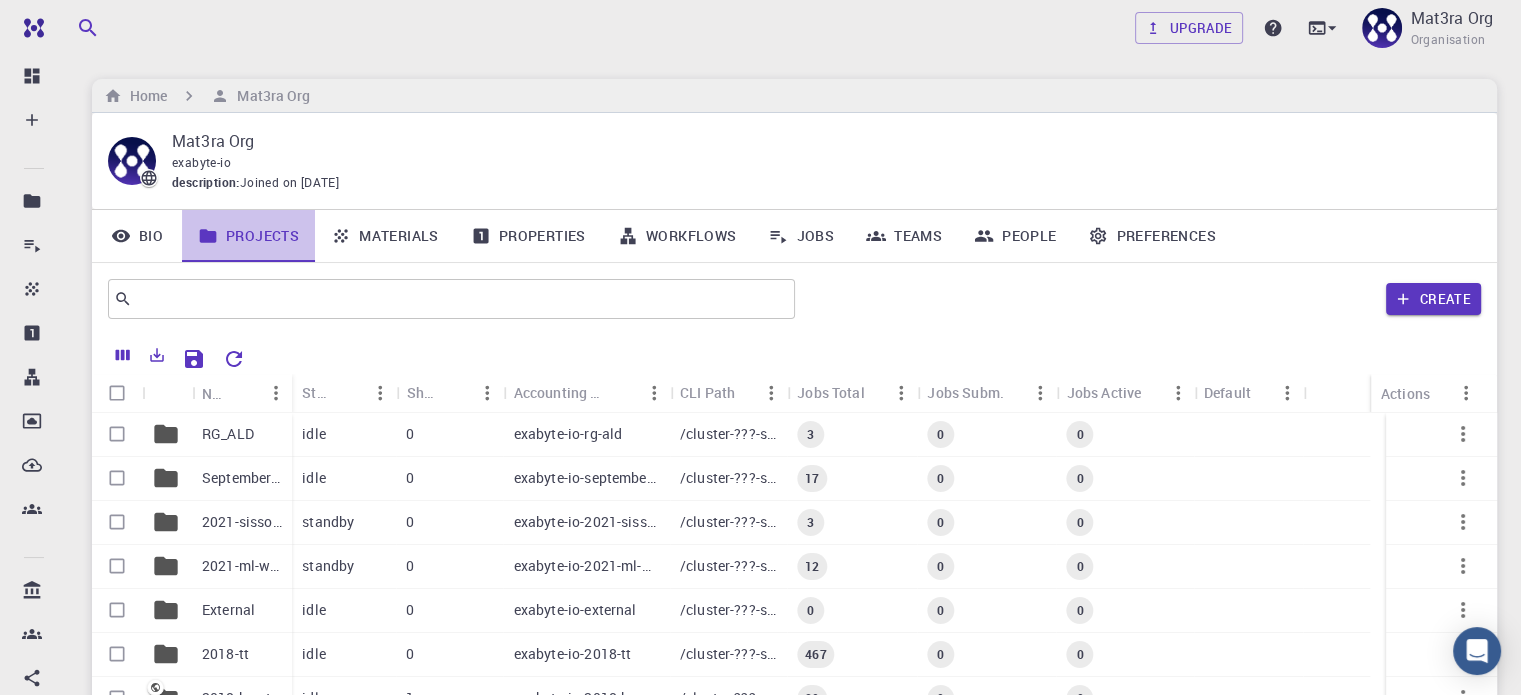 click on "Projects" at bounding box center (248, 236) 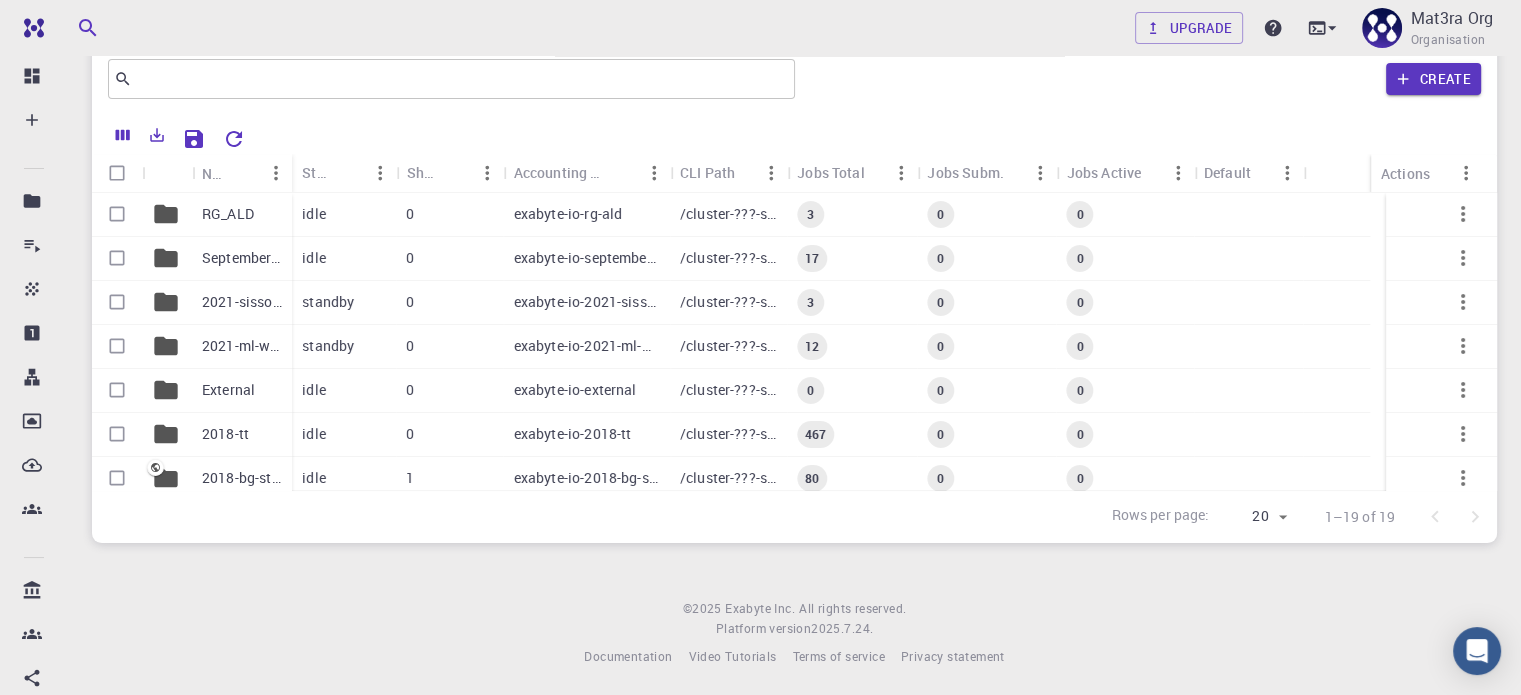 scroll, scrollTop: 222, scrollLeft: 0, axis: vertical 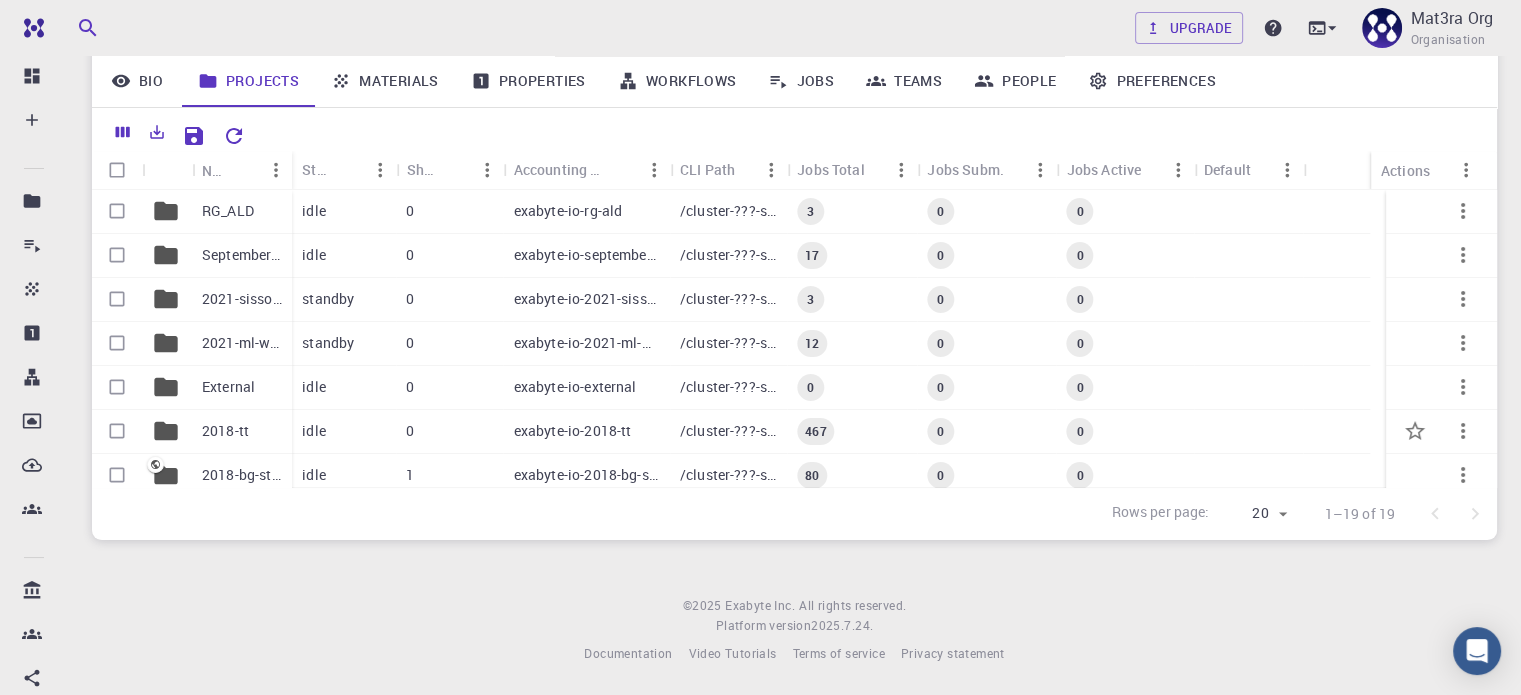 click on "2018-tt" at bounding box center (225, 431) 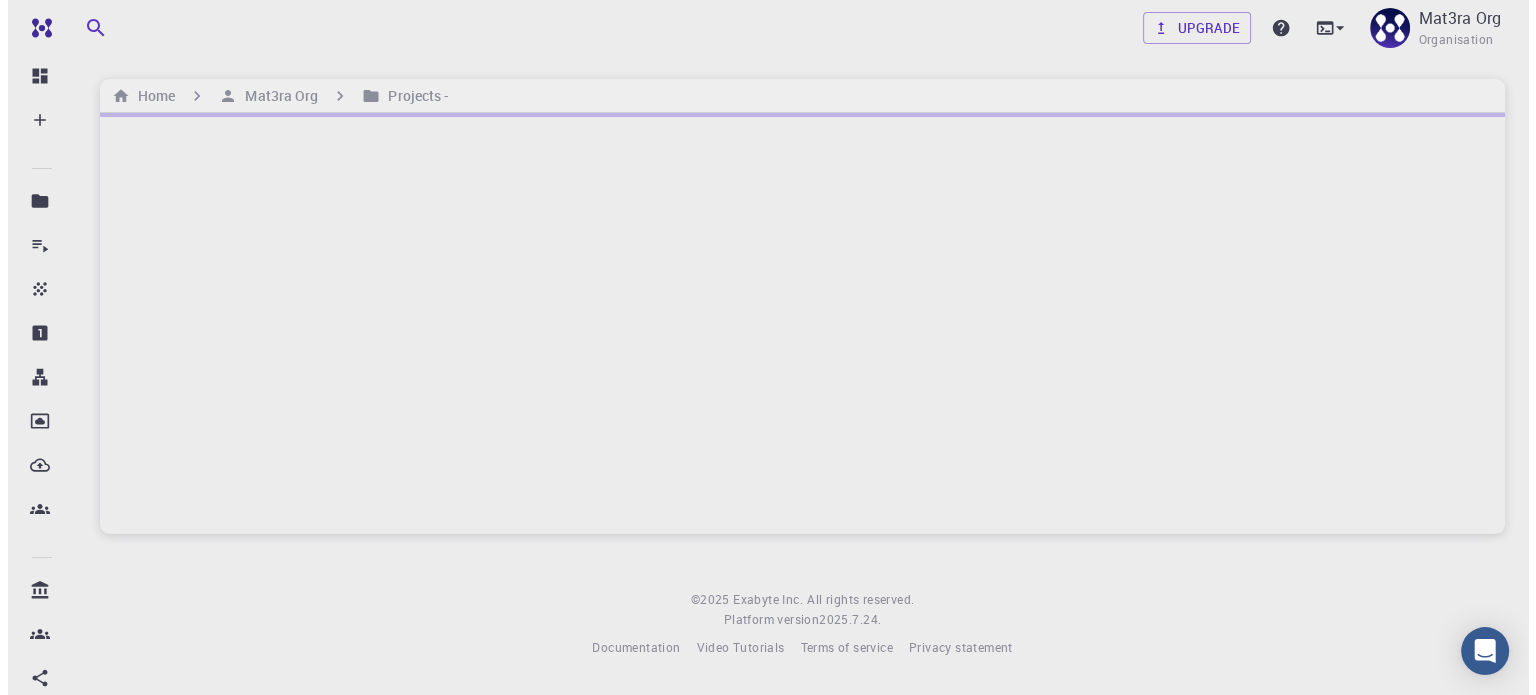 scroll, scrollTop: 0, scrollLeft: 0, axis: both 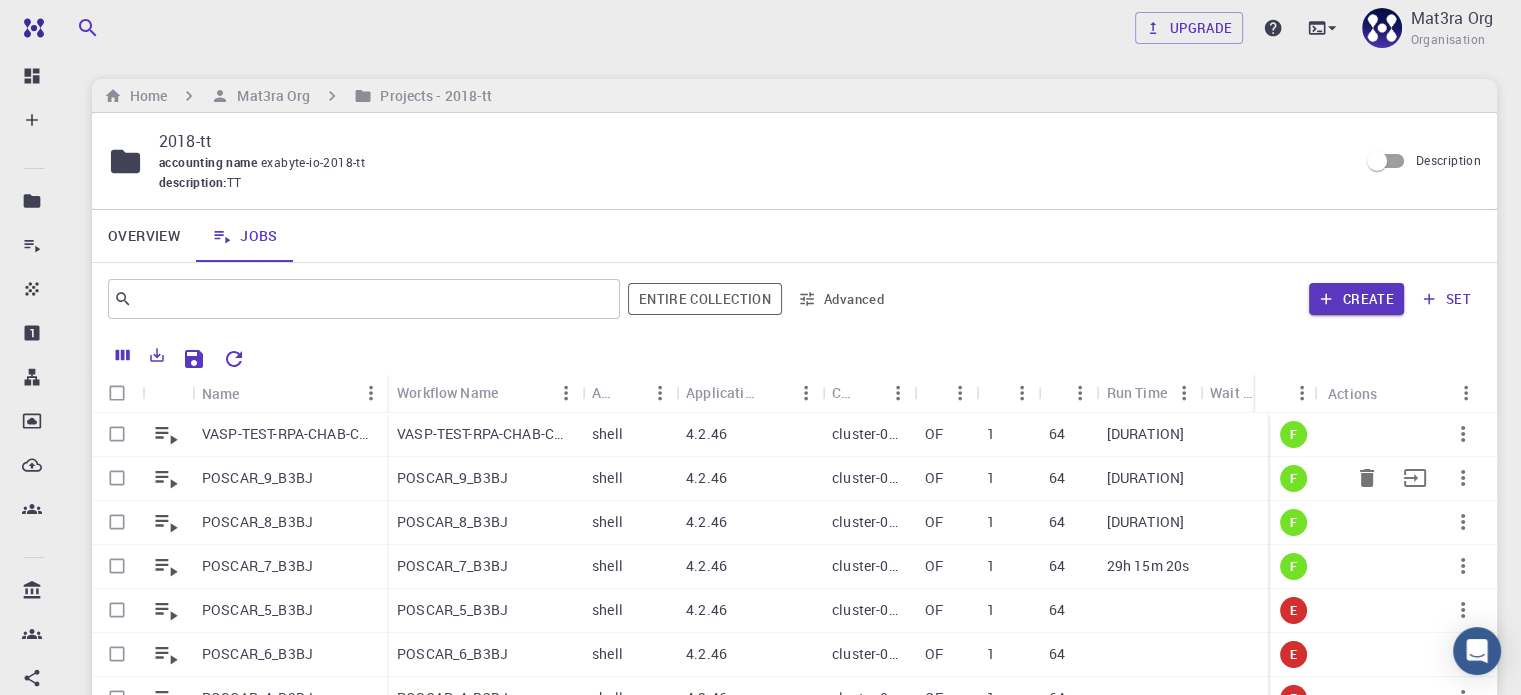 click on "POSCAR_9_B3BJ" at bounding box center (257, 478) 